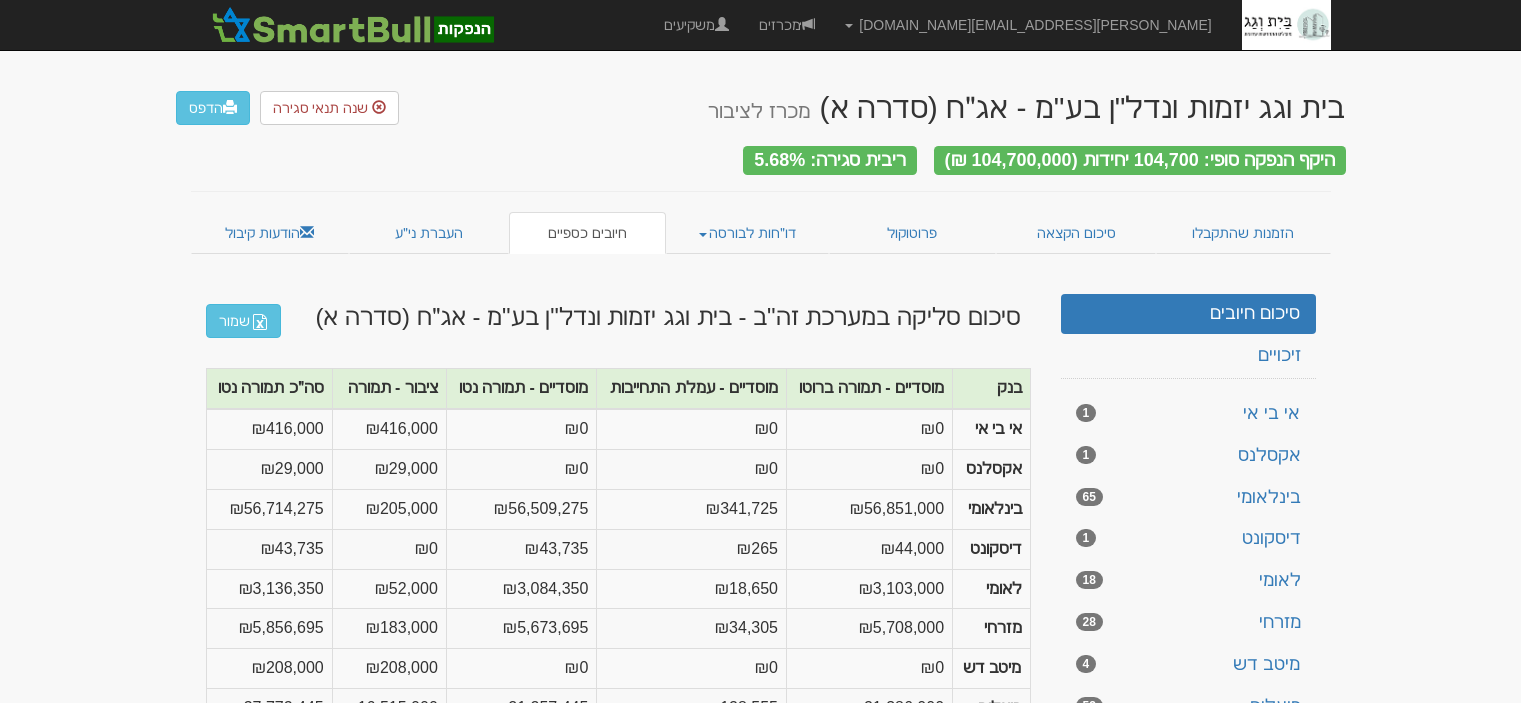 scroll, scrollTop: 0, scrollLeft: 0, axis: both 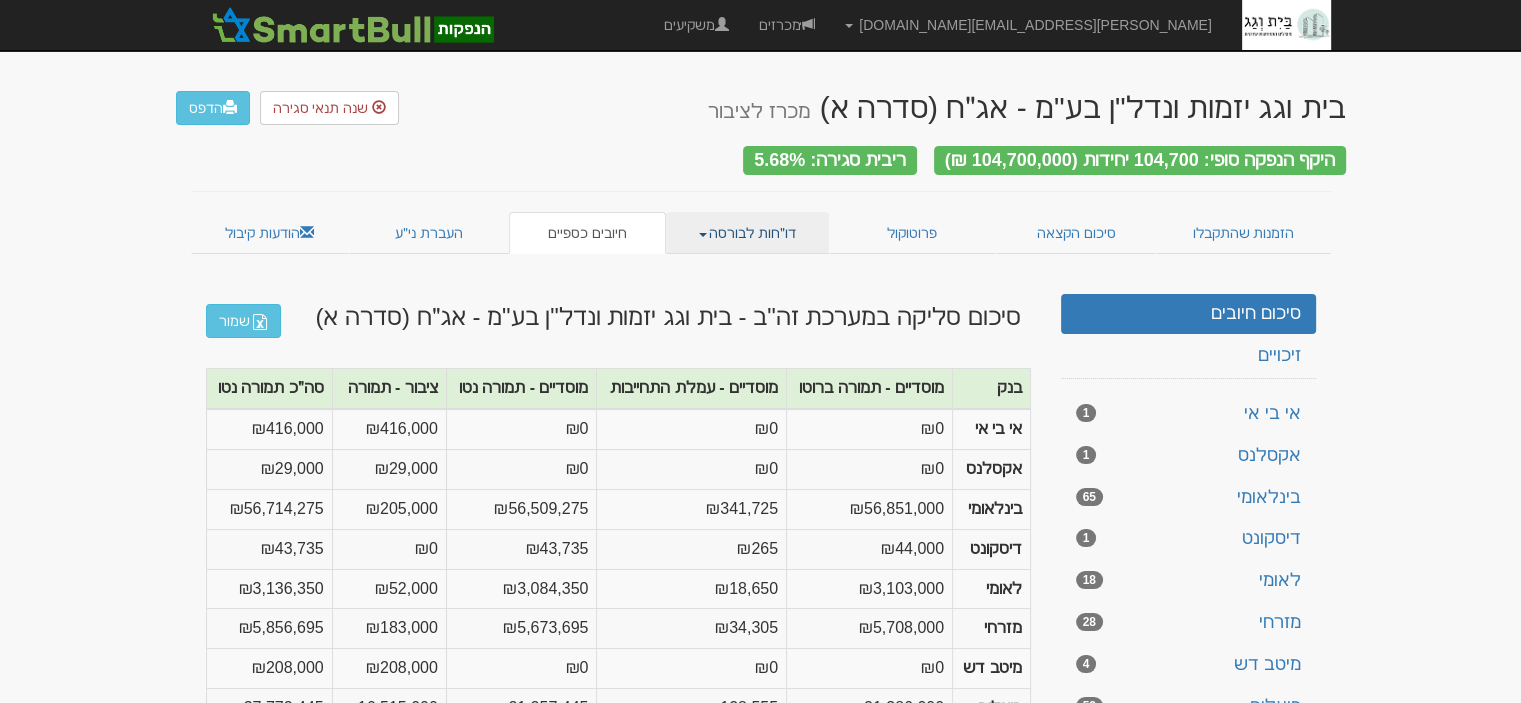click on "דו״חות לבורסה" at bounding box center [747, 233] 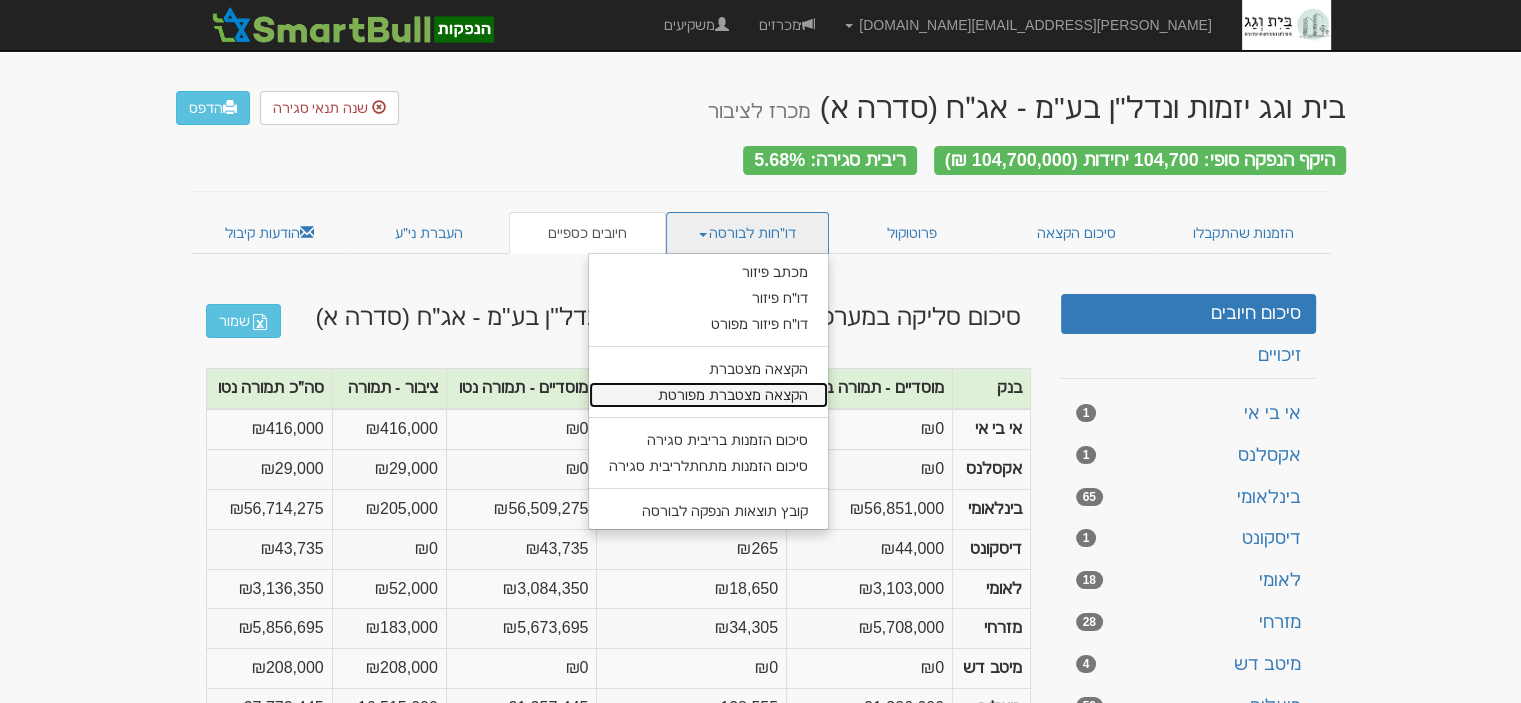 click on "הקצאה מצטברת מפורטת" at bounding box center (708, 395) 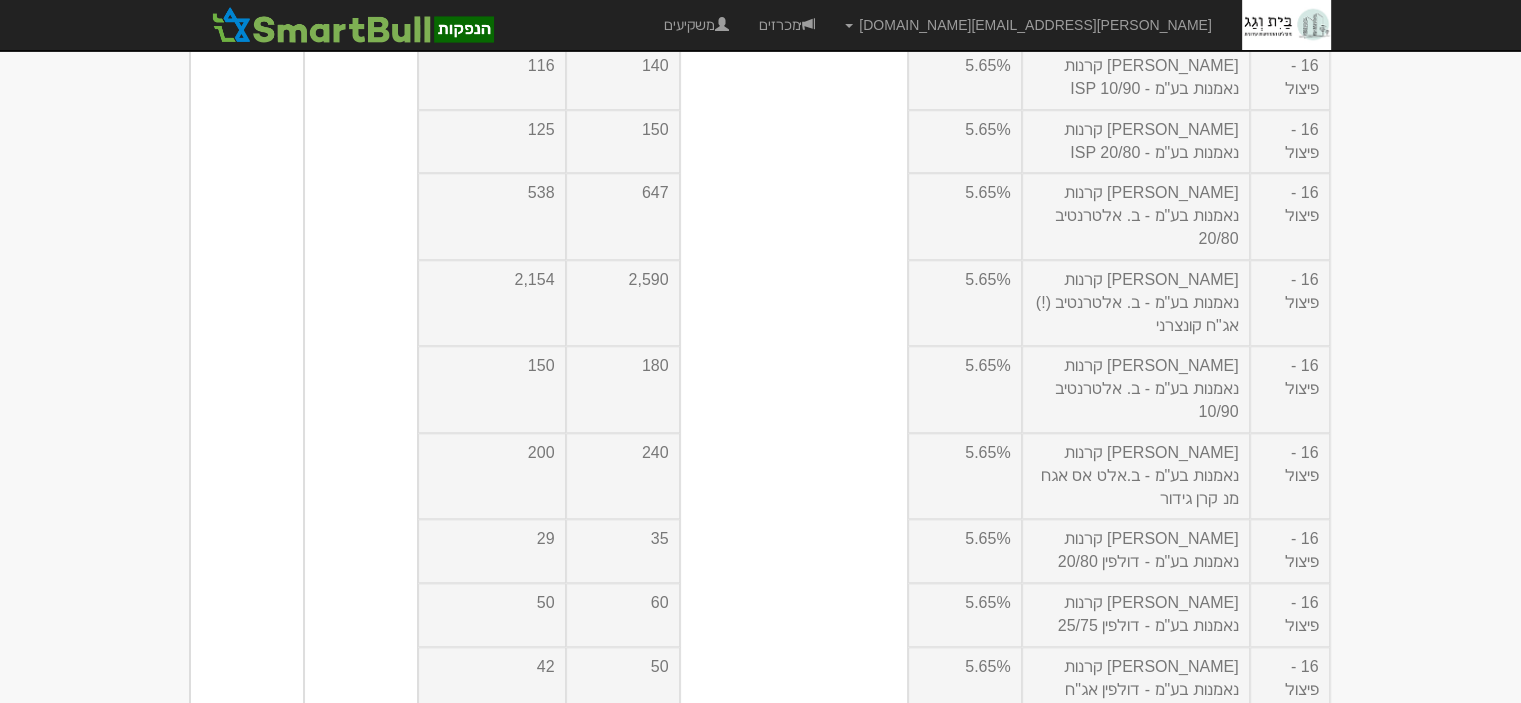 scroll, scrollTop: 9800, scrollLeft: 0, axis: vertical 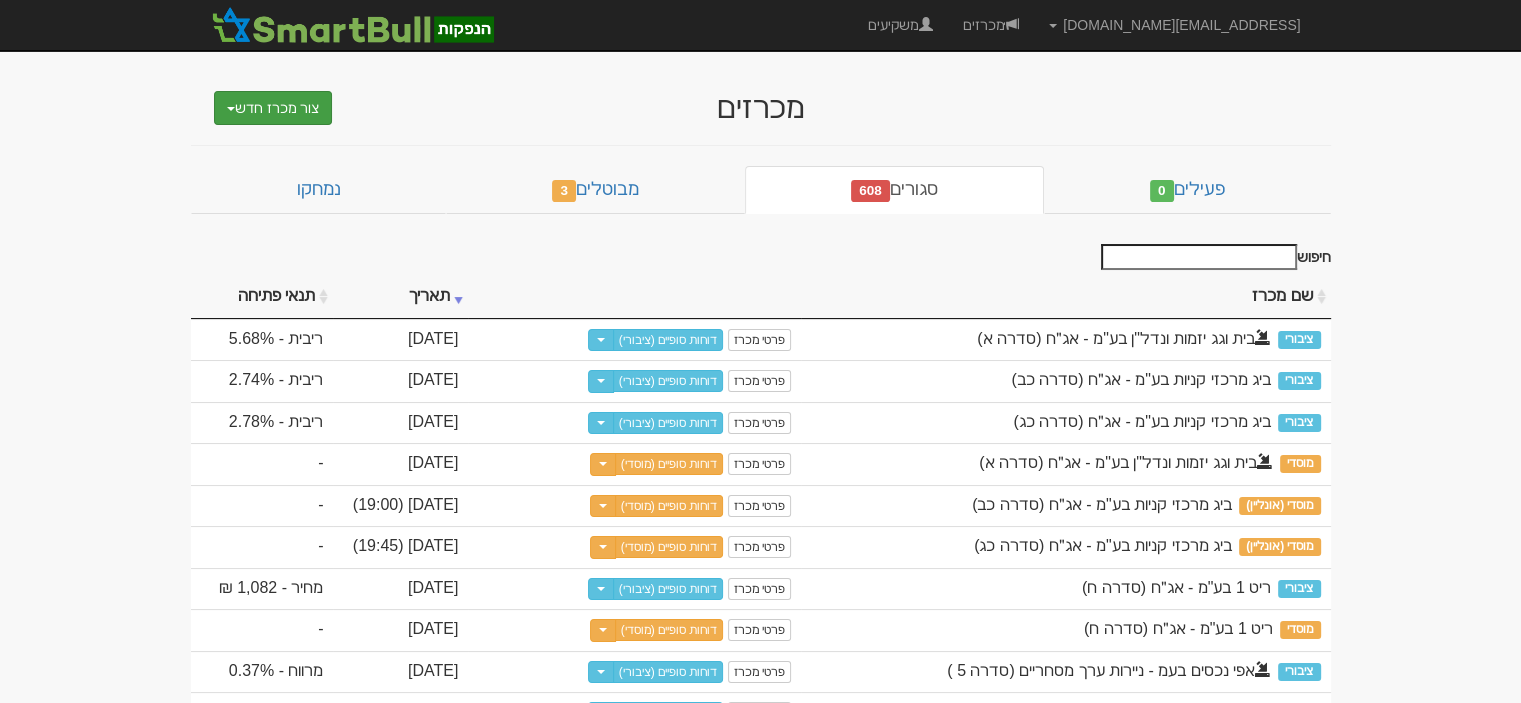 click on "צור מכרז חדש" at bounding box center [273, 108] 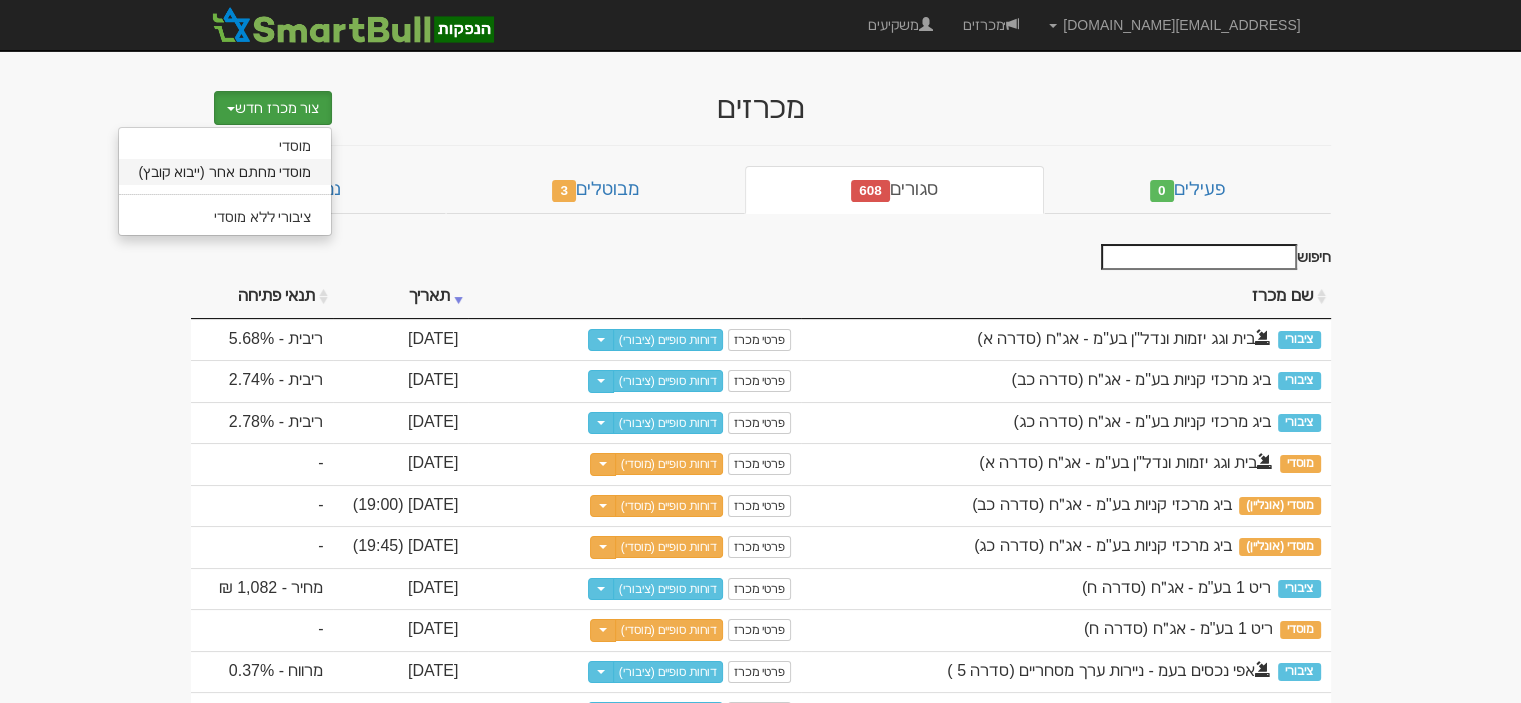 click on "מוסדי מחתם אחר (ייבוא קובץ)" at bounding box center [225, 172] 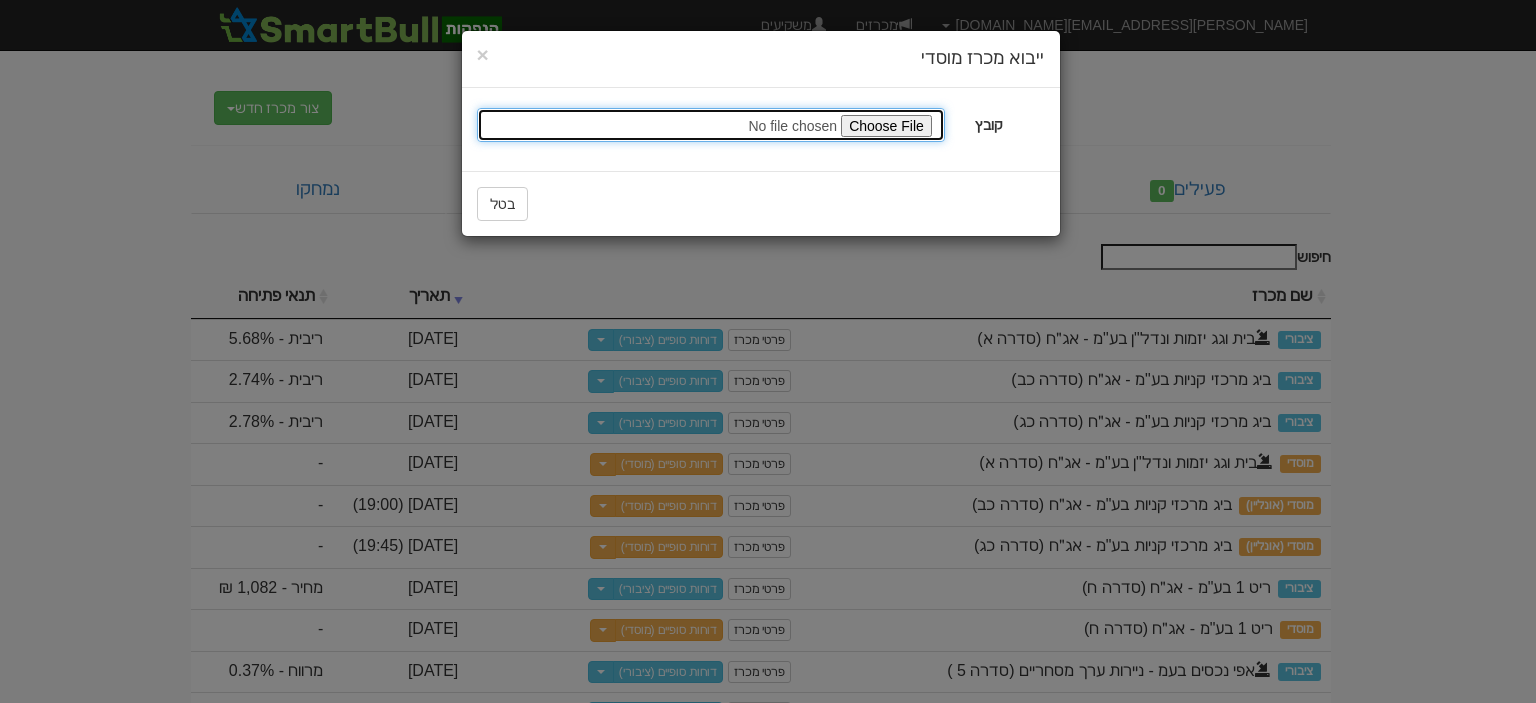 click 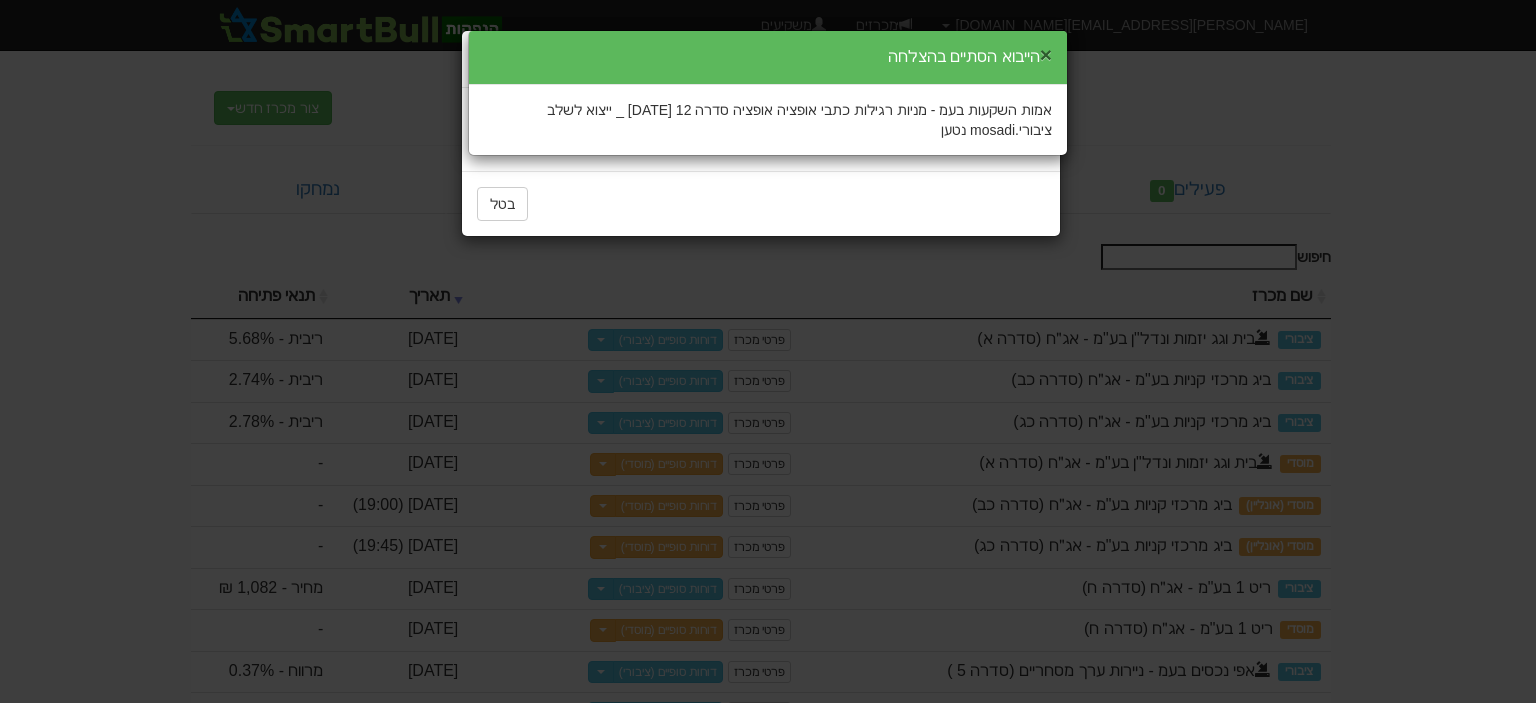 click on "×" 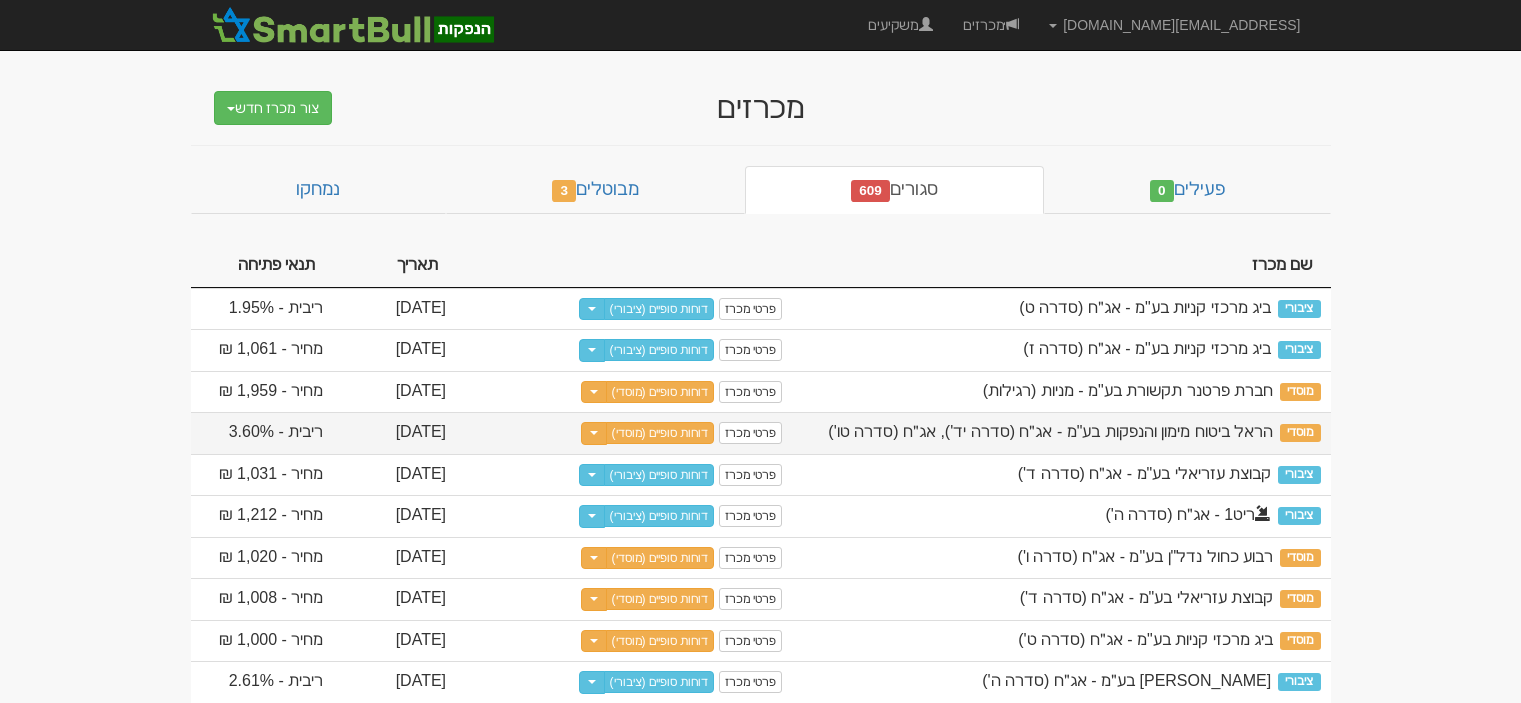 scroll, scrollTop: 0, scrollLeft: 0, axis: both 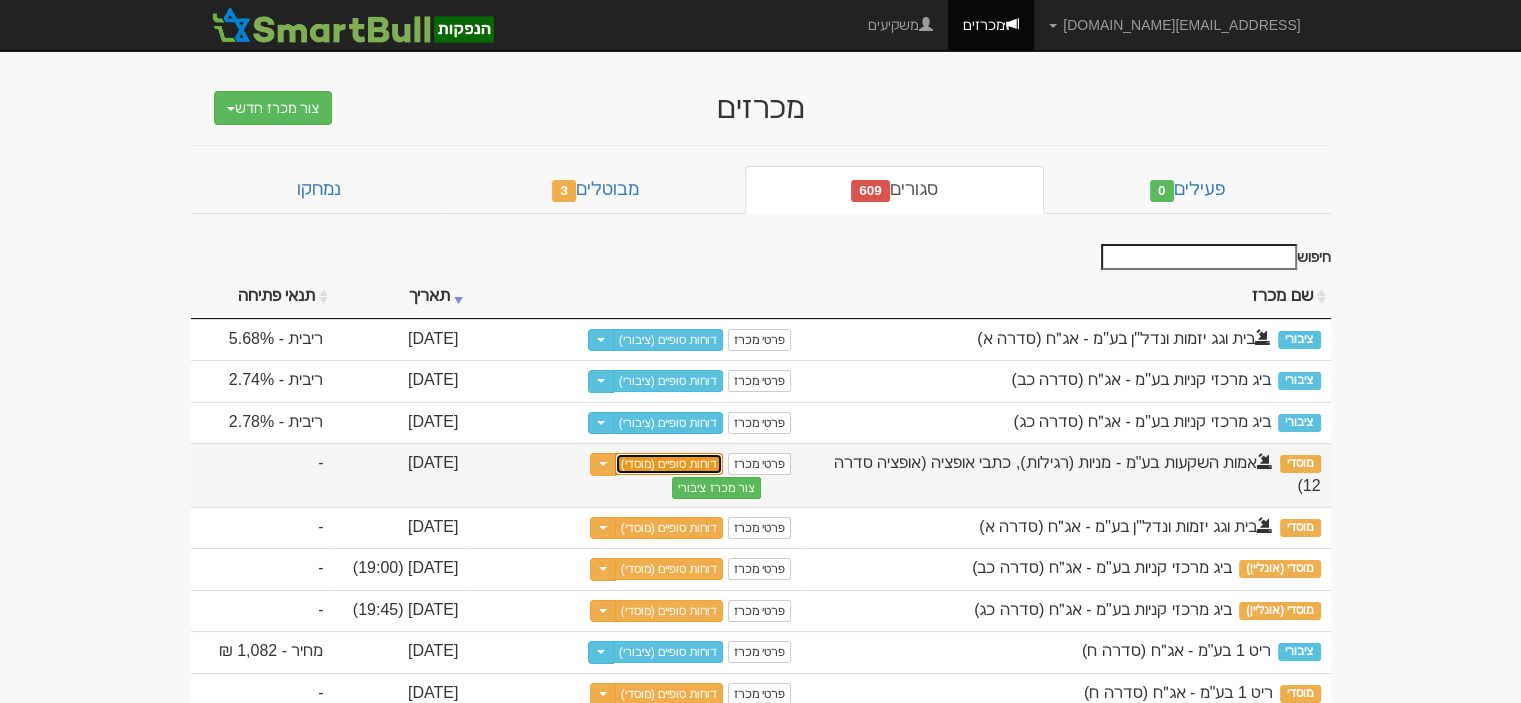 click on "דוחות סופיים
(מוסדי)" at bounding box center (669, 464) 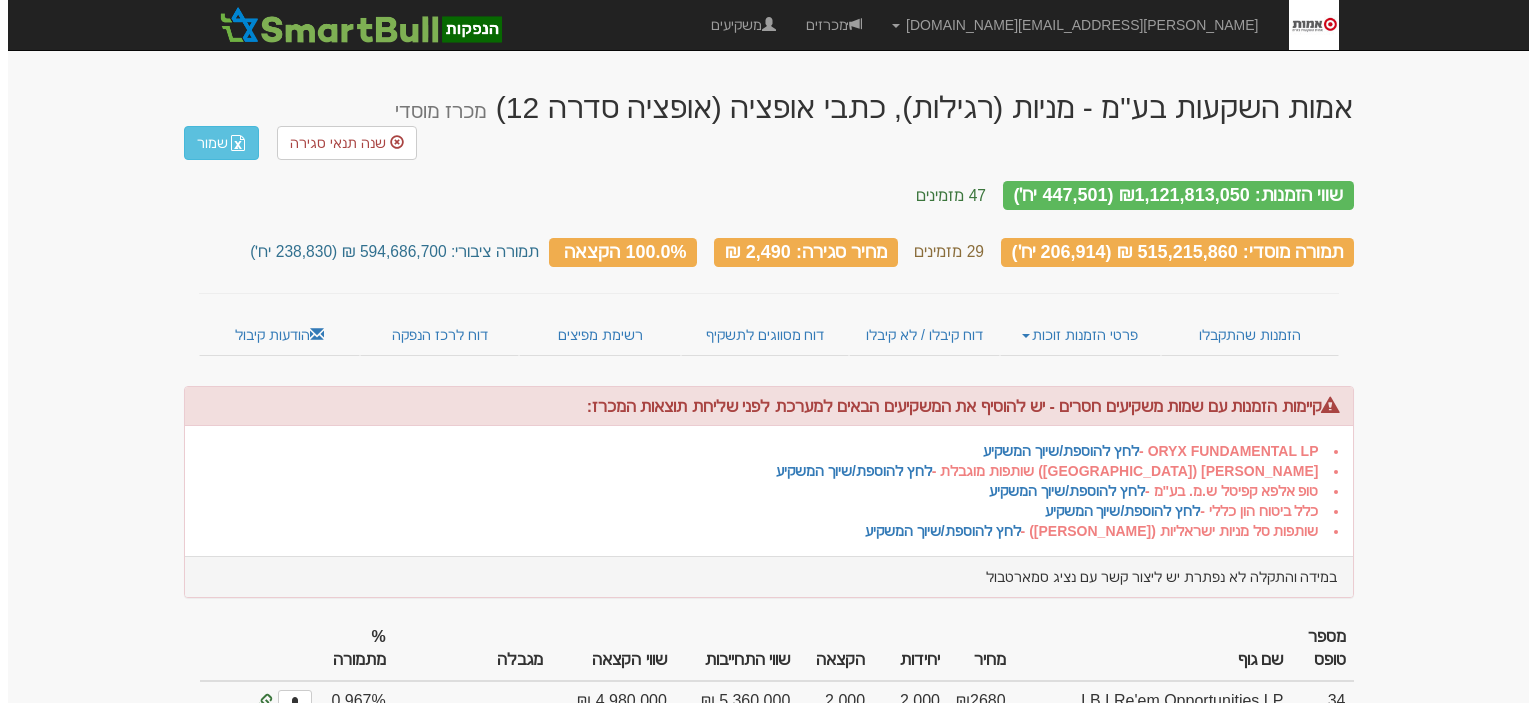 scroll, scrollTop: 0, scrollLeft: 0, axis: both 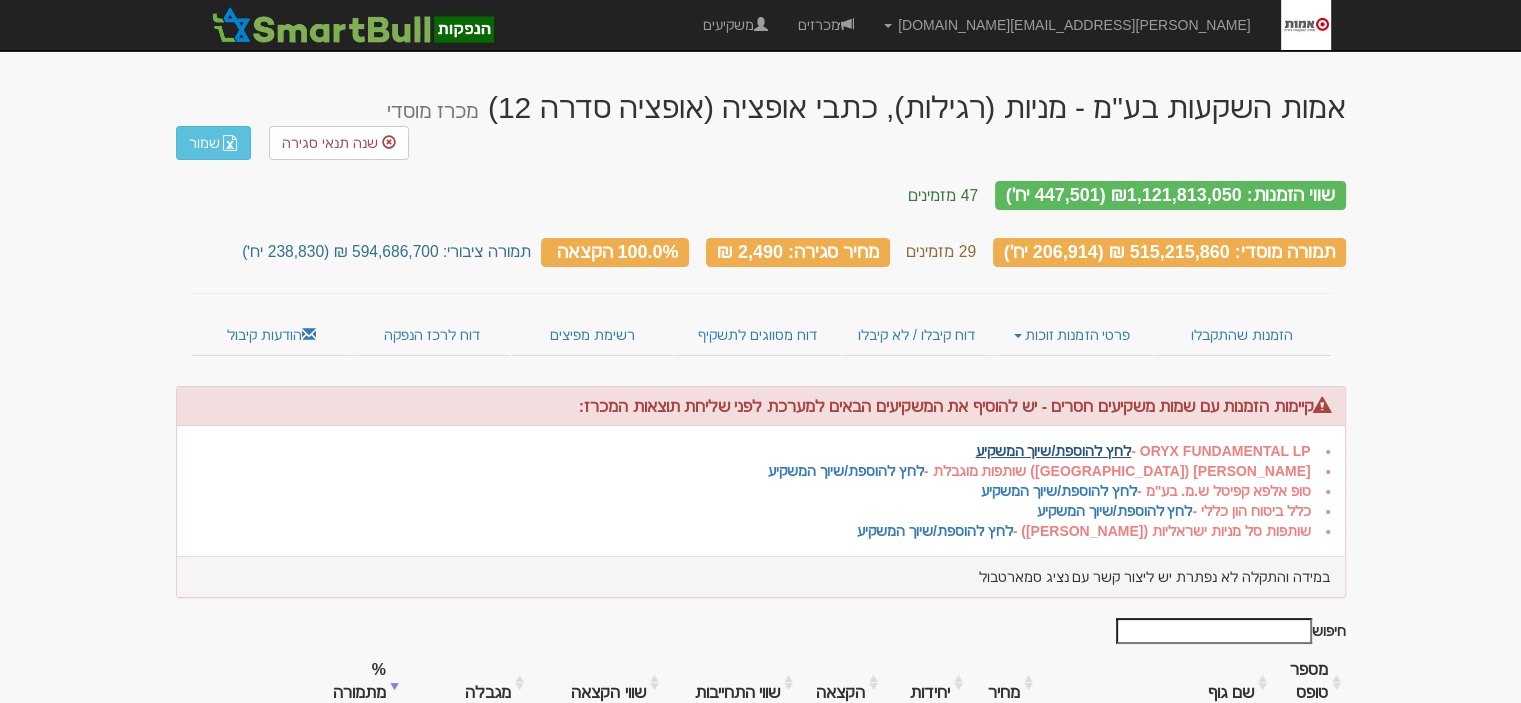 click on "לחץ להוספת/שיוך המשקיע" at bounding box center (1053, 451) 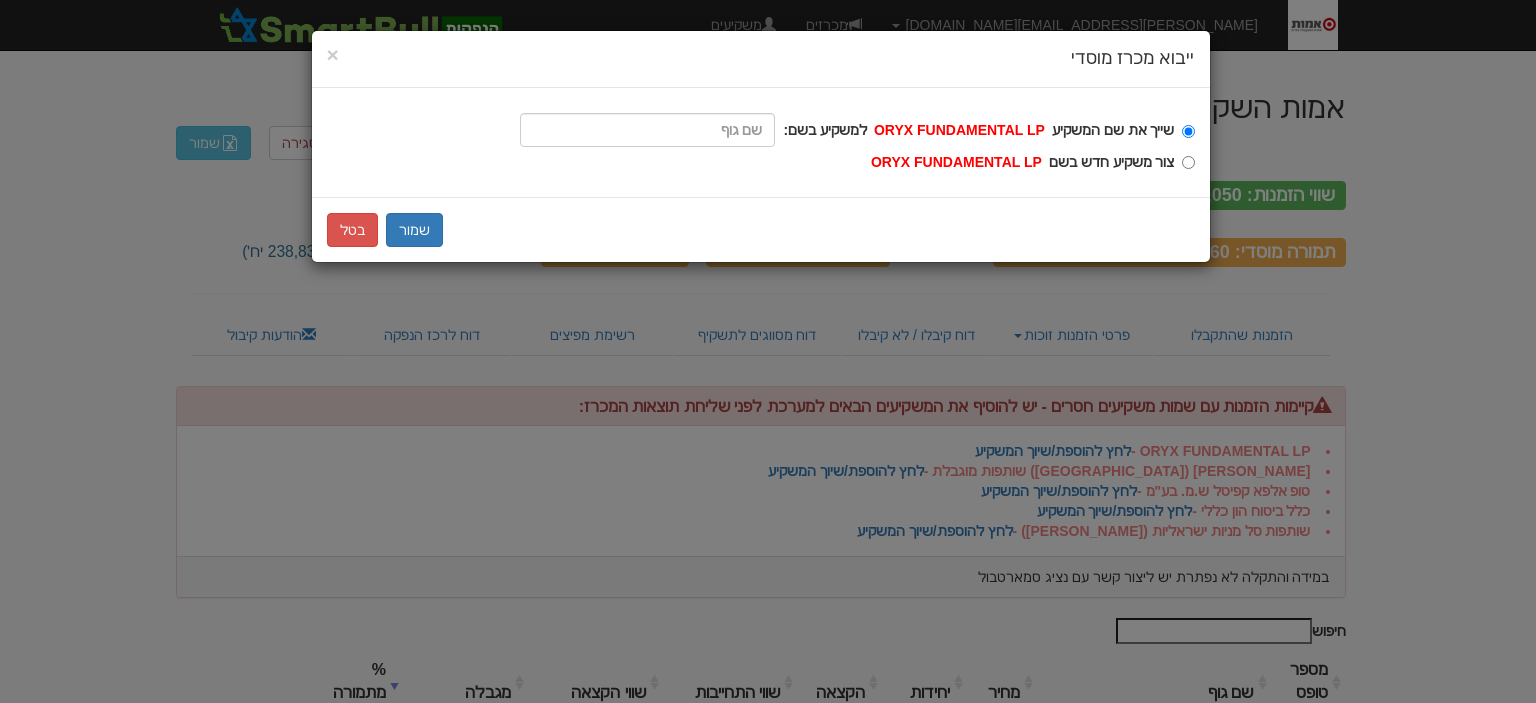 click on "שייך את שם המשקיע
ORYX FUNDAMENTAL LP
למשקיע בשם:
צור משקיע חדש בשם
ORYX FUNDAMENTAL LP" at bounding box center [857, 142] 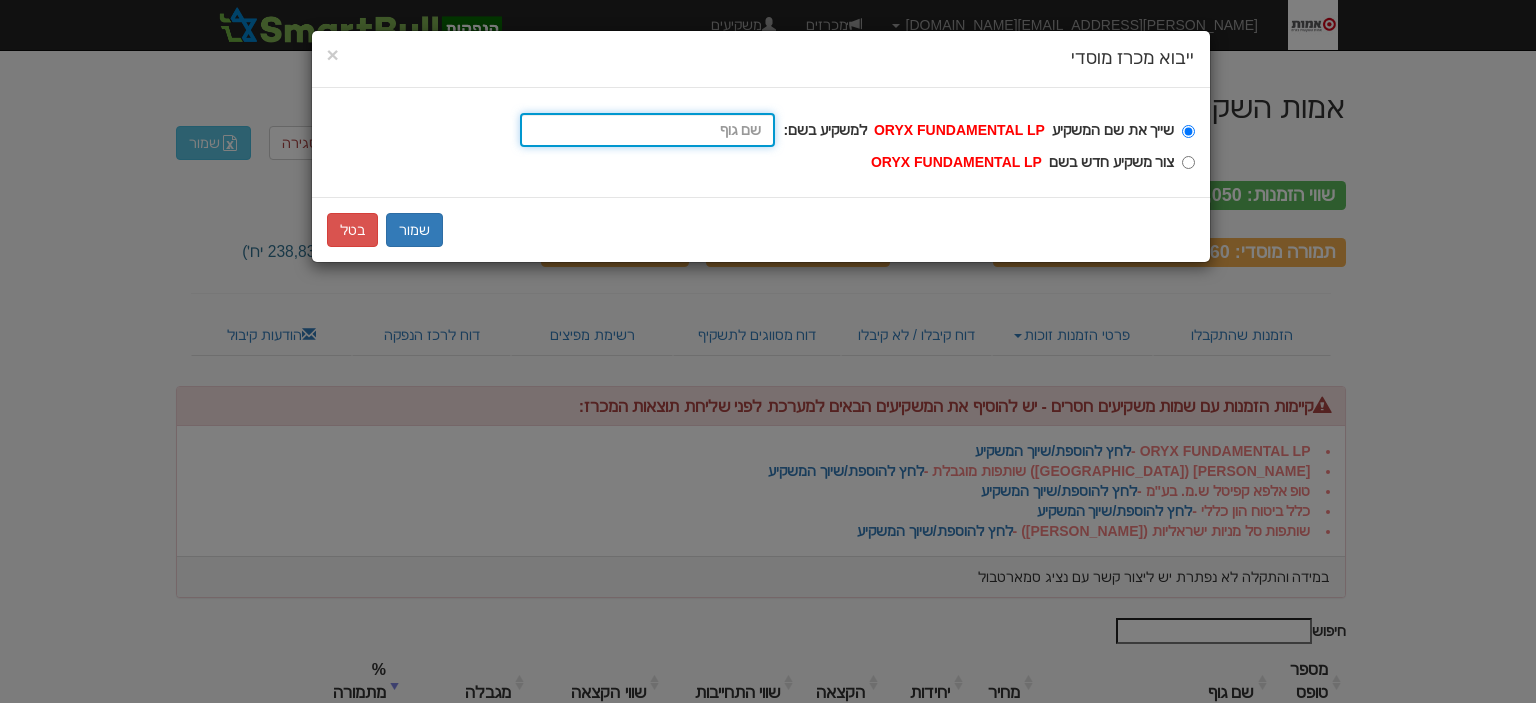 click on "שייך את שם המשקיע
ORYX FUNDAMENTAL LP
למשקיע בשם:" at bounding box center (647, 130) 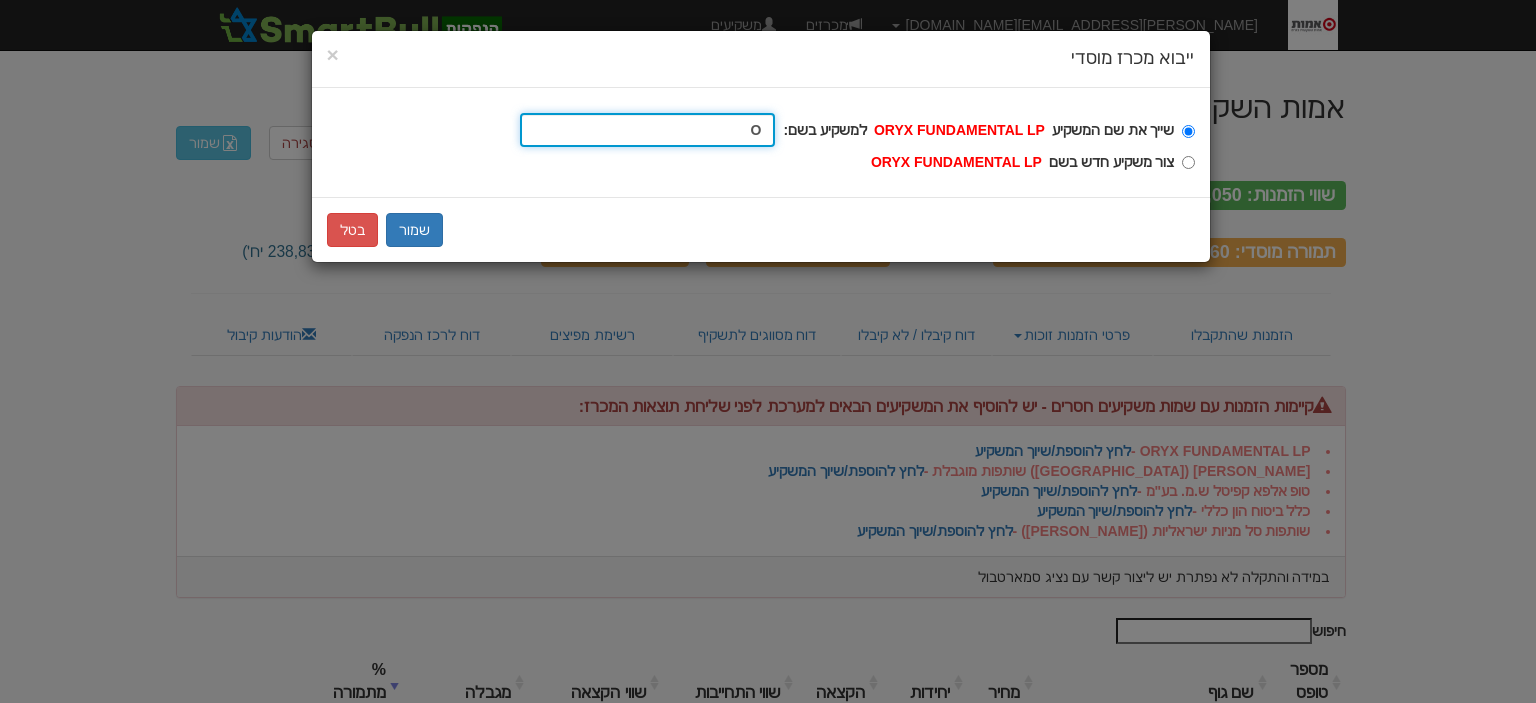 type on "ORYX Fundemental LP" 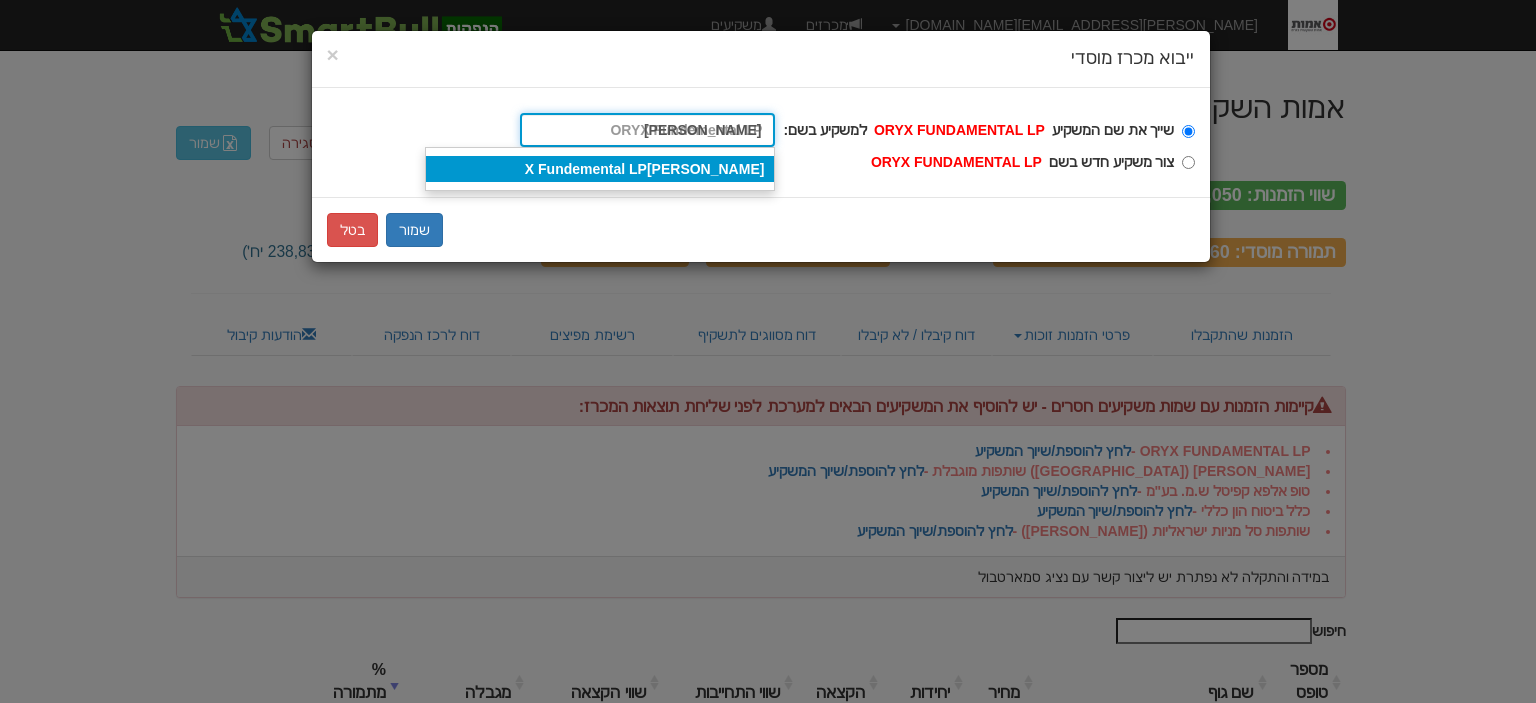 click on "ORY X Fundemental LP" at bounding box center (600, 169) 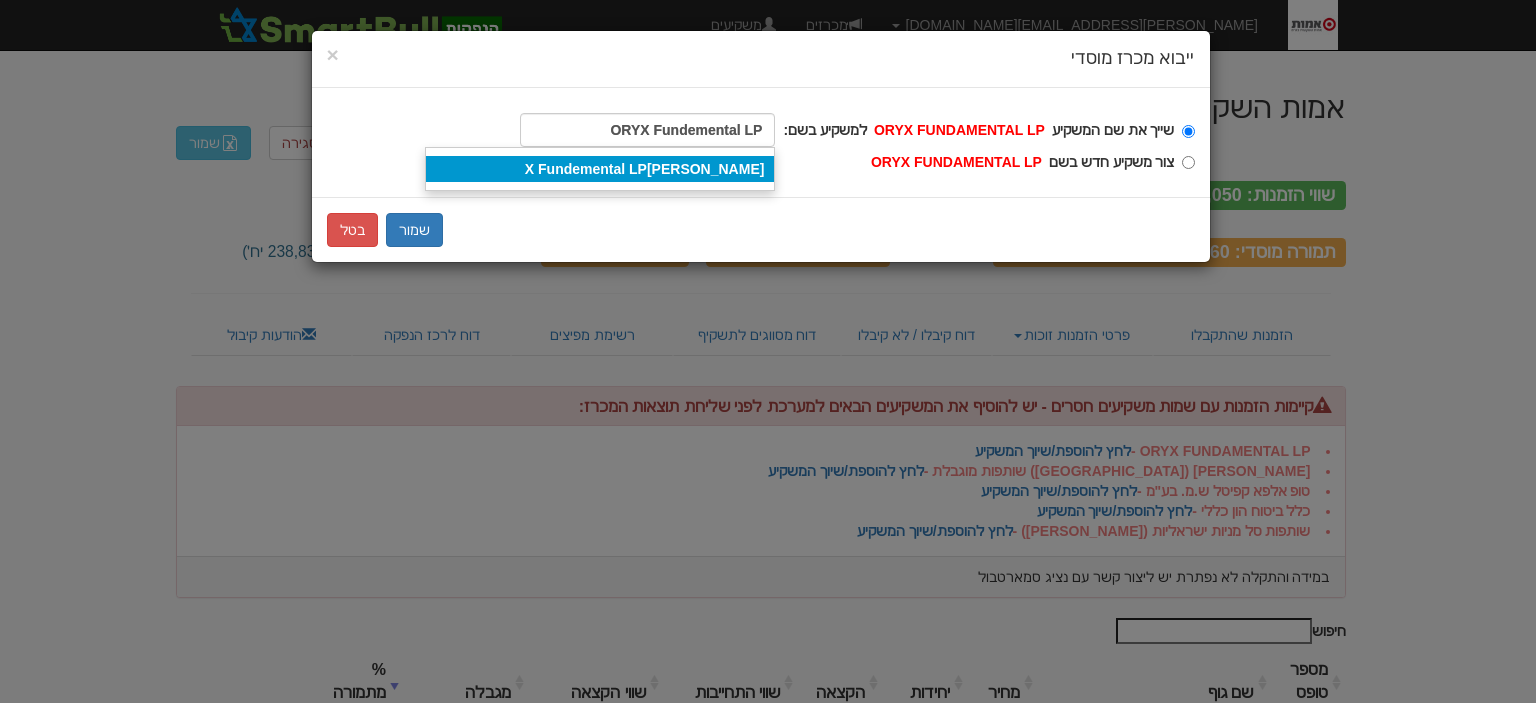 click on "שייך את שם המשקיע
ORYX FUNDAMENTAL LP
למשקיע בשם:
ORYX Fundemental LP ORYX Fundemental LP ORY ORY X Fundemental LP" at bounding box center [1188, 131] 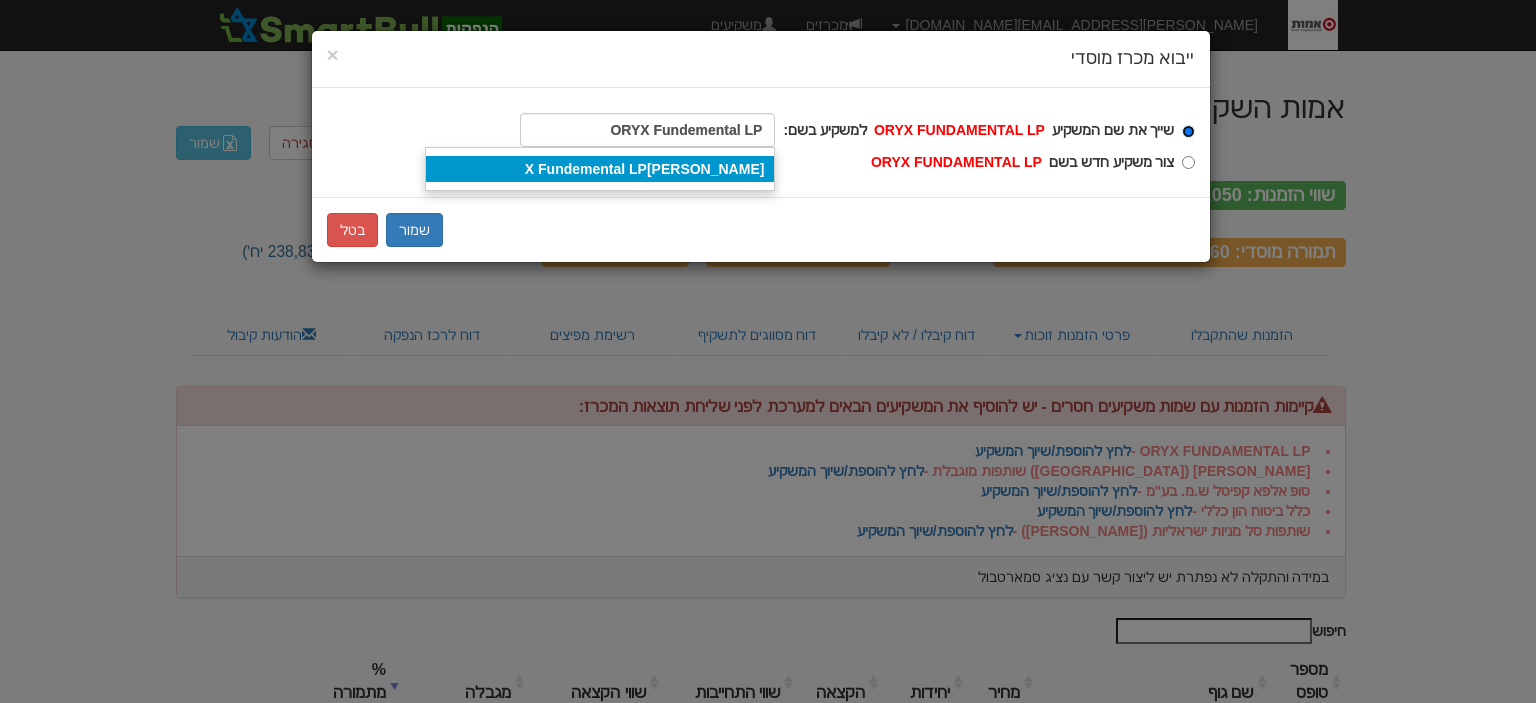 type 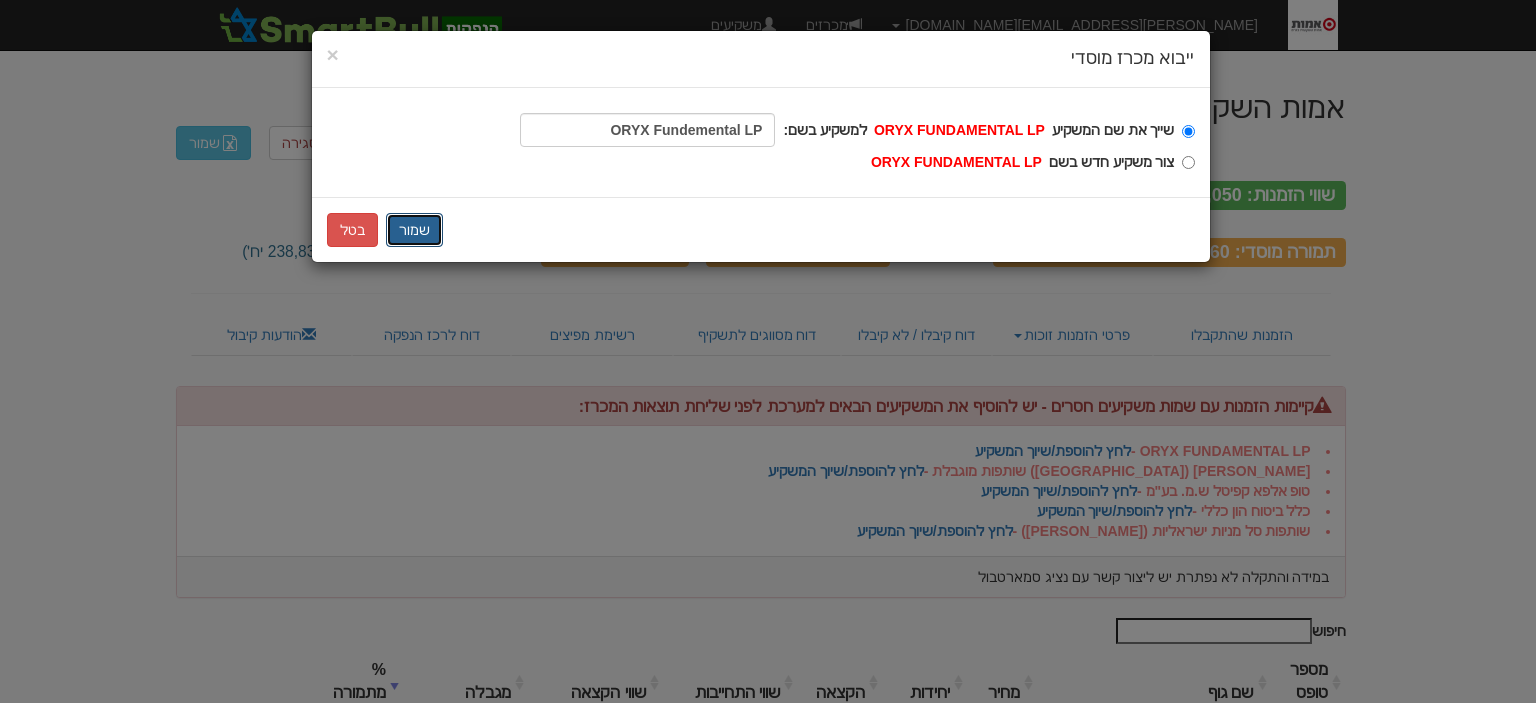 click on "שמור" at bounding box center (414, 230) 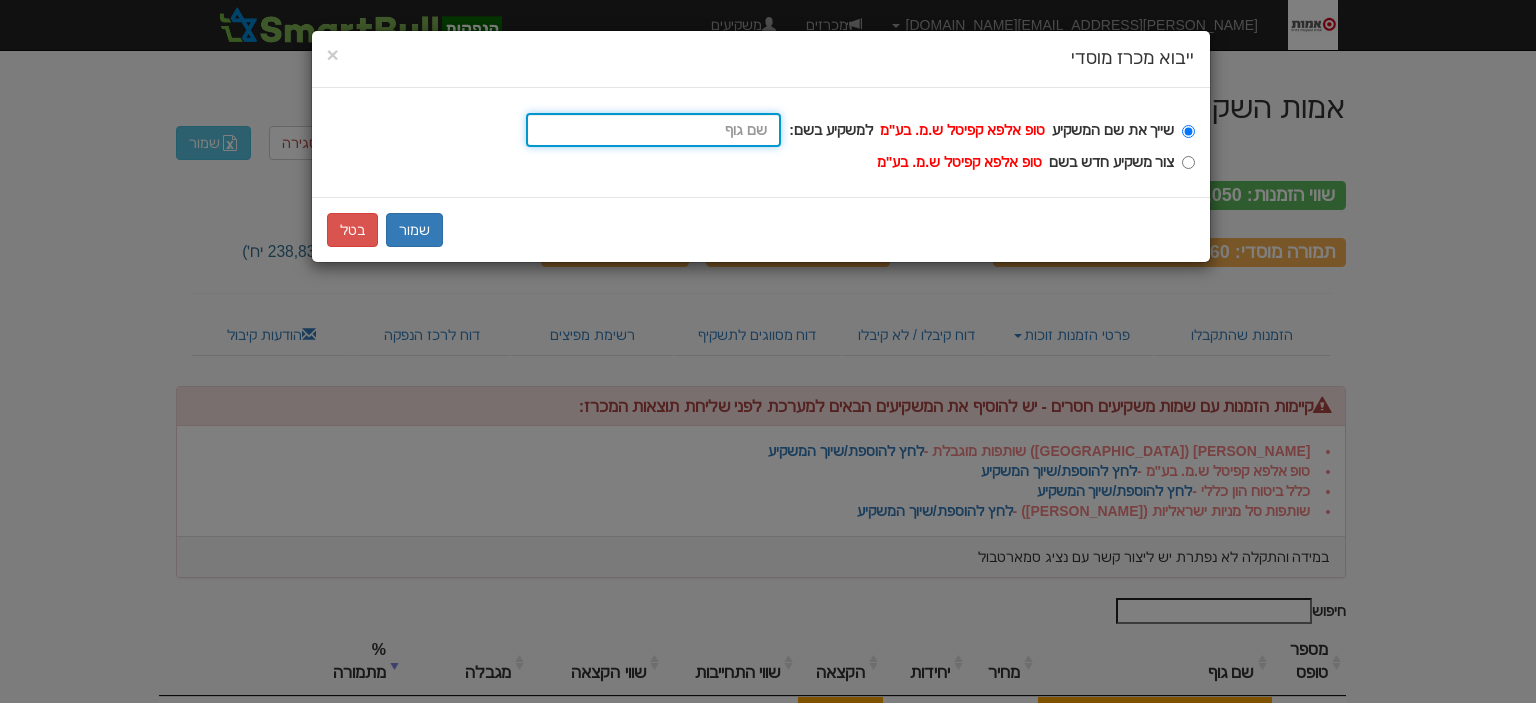 click on "שייך את שם המשקיע
טופ אלפא קפיטל ש.מ. בע"מ
למשקיע בשם:
ORY ORY X Fundemental LP" at bounding box center [653, 130] 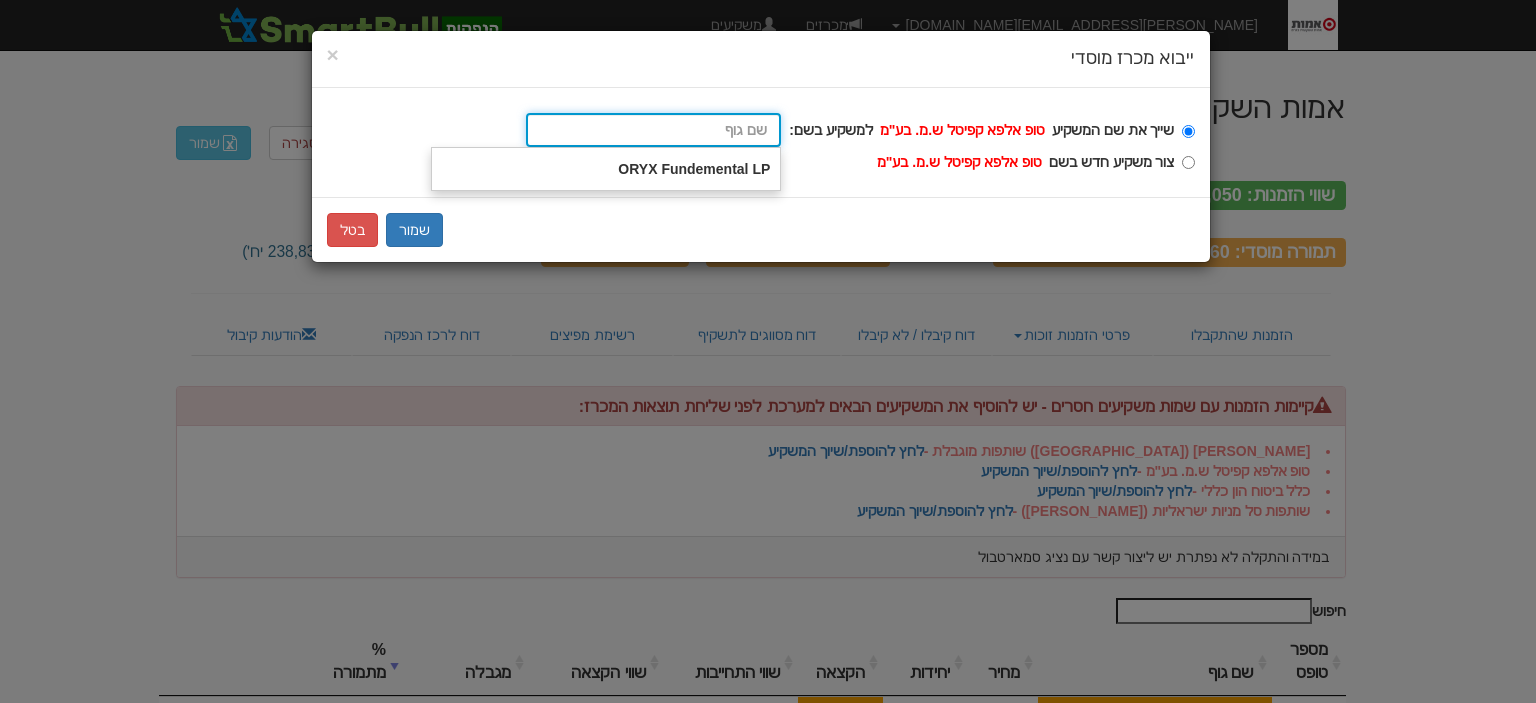type on "ט" 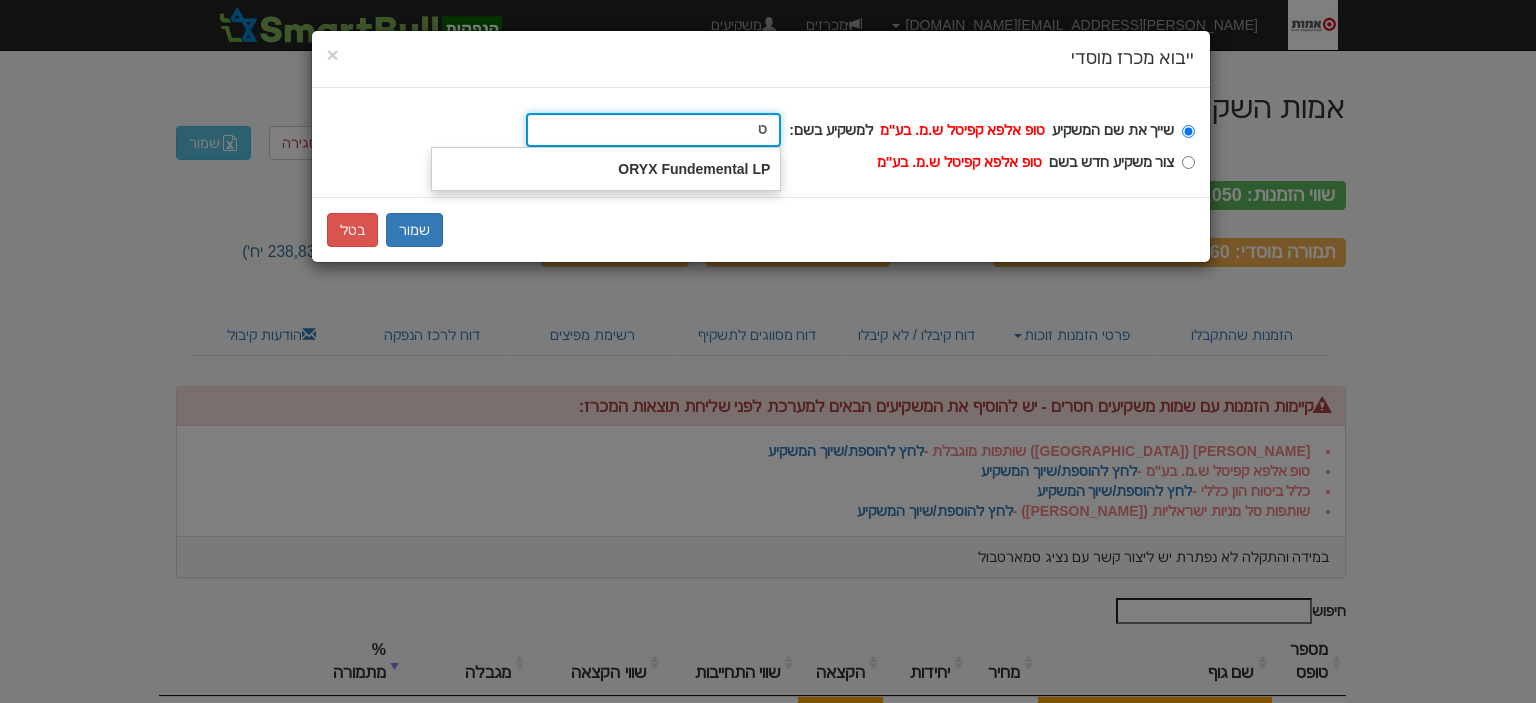 type on "טופ אלפא אגח ללא מניות" 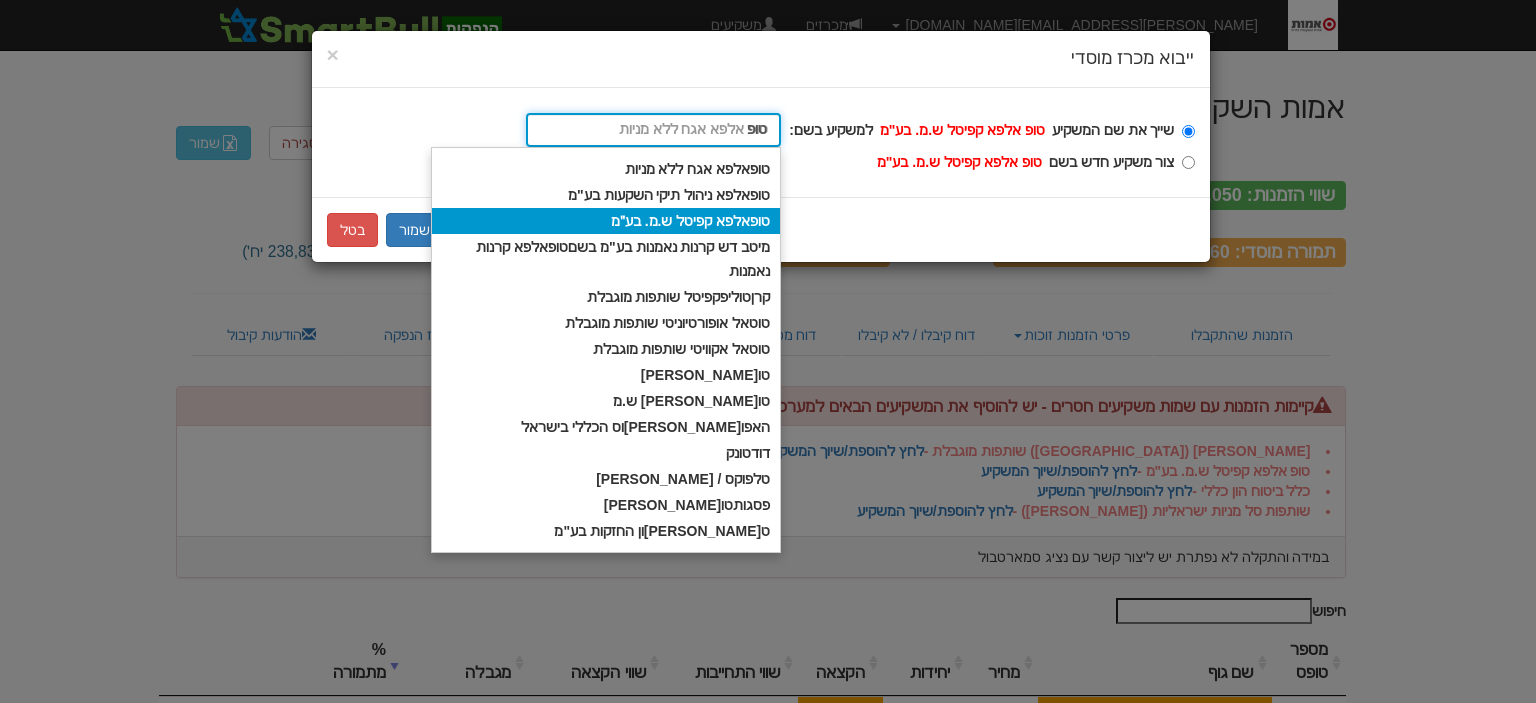 click on "טופ  אלפא קפיטל ש.מ. בע״מ" at bounding box center (606, 221) 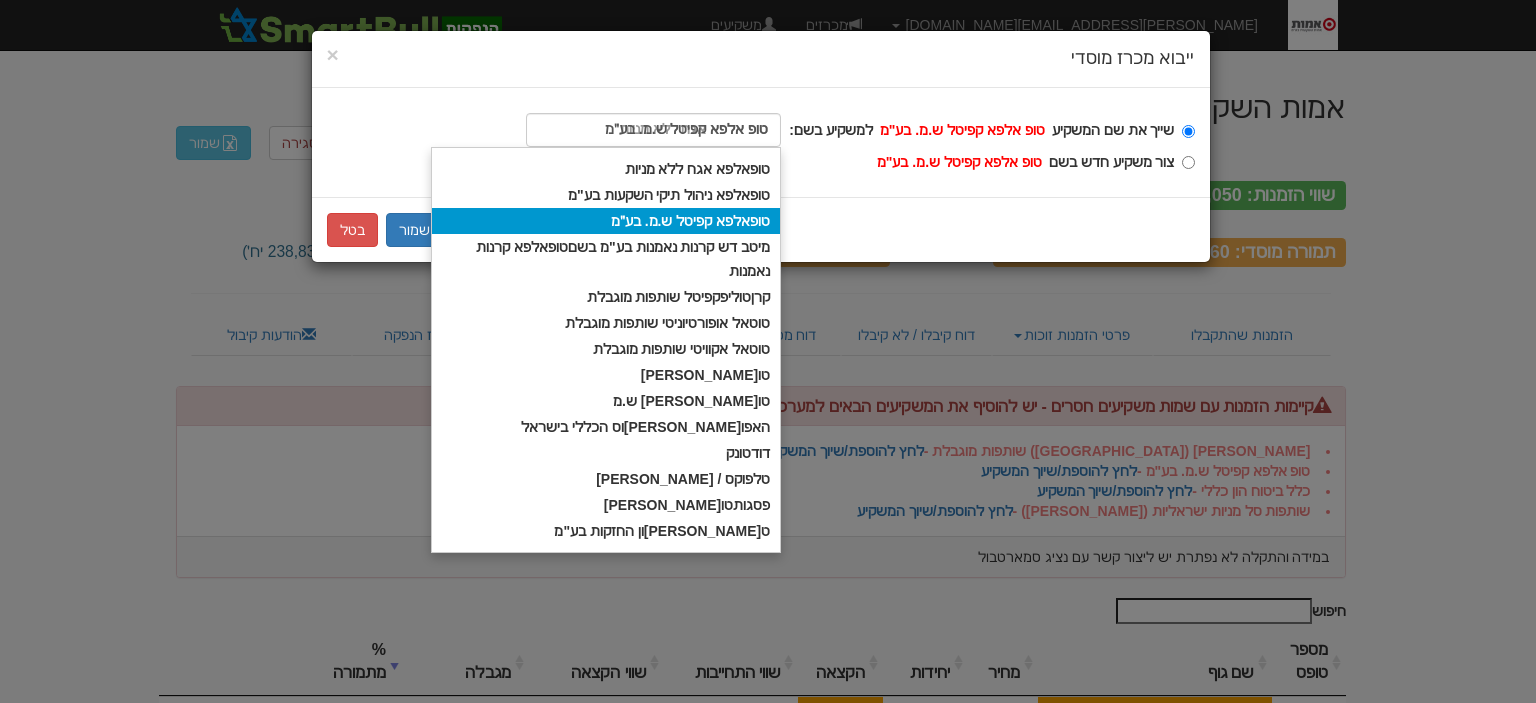 click on "שייך את שם המשקיע
טופ אלפא קפיטל ש.מ. בע"מ
למשקיע בשם:
טופ אלפא אגח ללא מניות טופ אלפא קפיטל ש.מ. בע״מ טופ טופ  אלפא אגח ללא מניות טופ  אלפא ניהול תיקי השקעות בע"מ טופ  אלפא קפיטל ש.מ. בע״מ מיטב דש קרנות נאמנות בע"מ בשם  טופ  אלפא קרנות נאמנות קרן  טוליפ  קפיטל שותפות מוגבלת טו טאל אופורטיוניטי שותפות מוגבלת טו טאל אקוויטי שותפות מוגבלת טו טאל בונדס טו טאל לונג ש.מ האפו טרופ וס הכללי בישראל דוד  טו נק טלפו קס / רוני בירם פסגות  טו טל רטרן ט ריסלי ו ן החזקות בע"מ" at bounding box center [1188, 131] 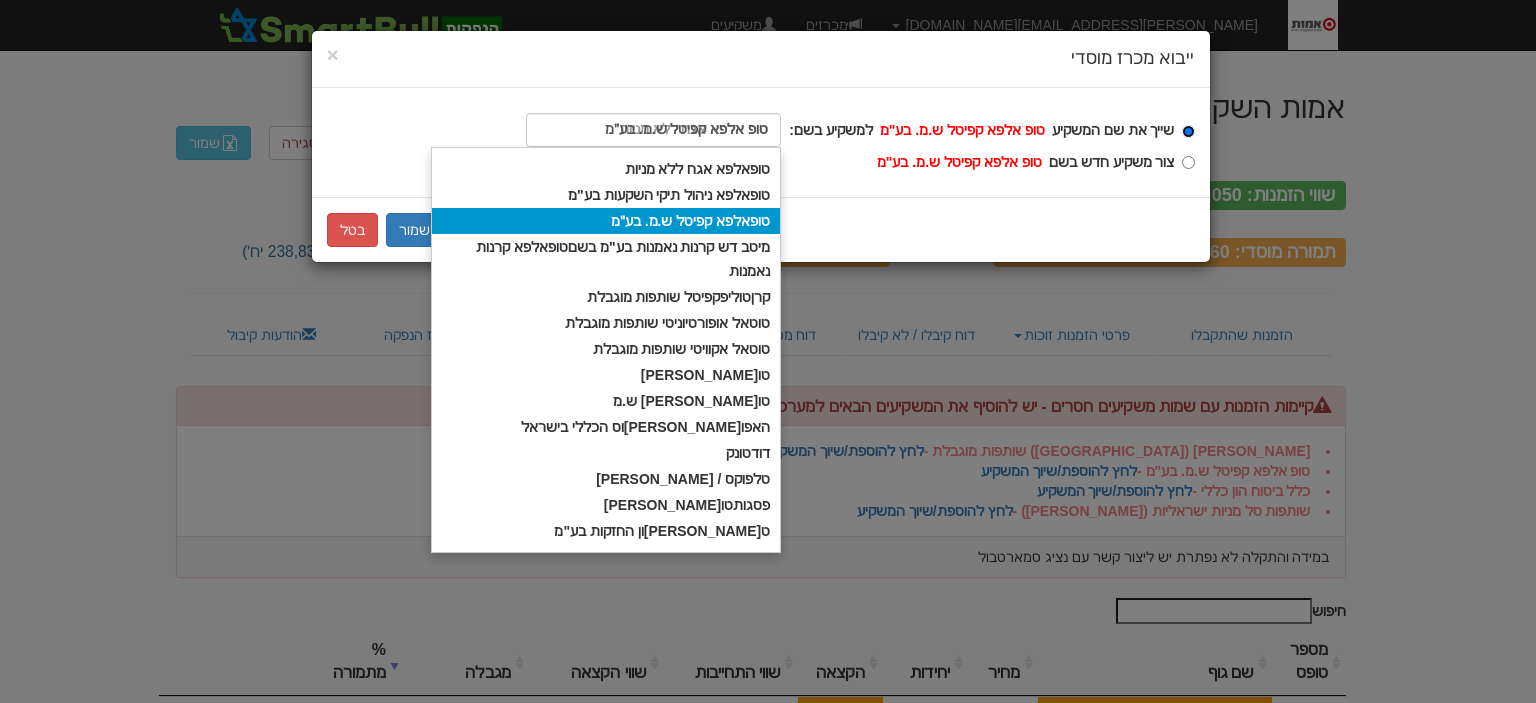 type 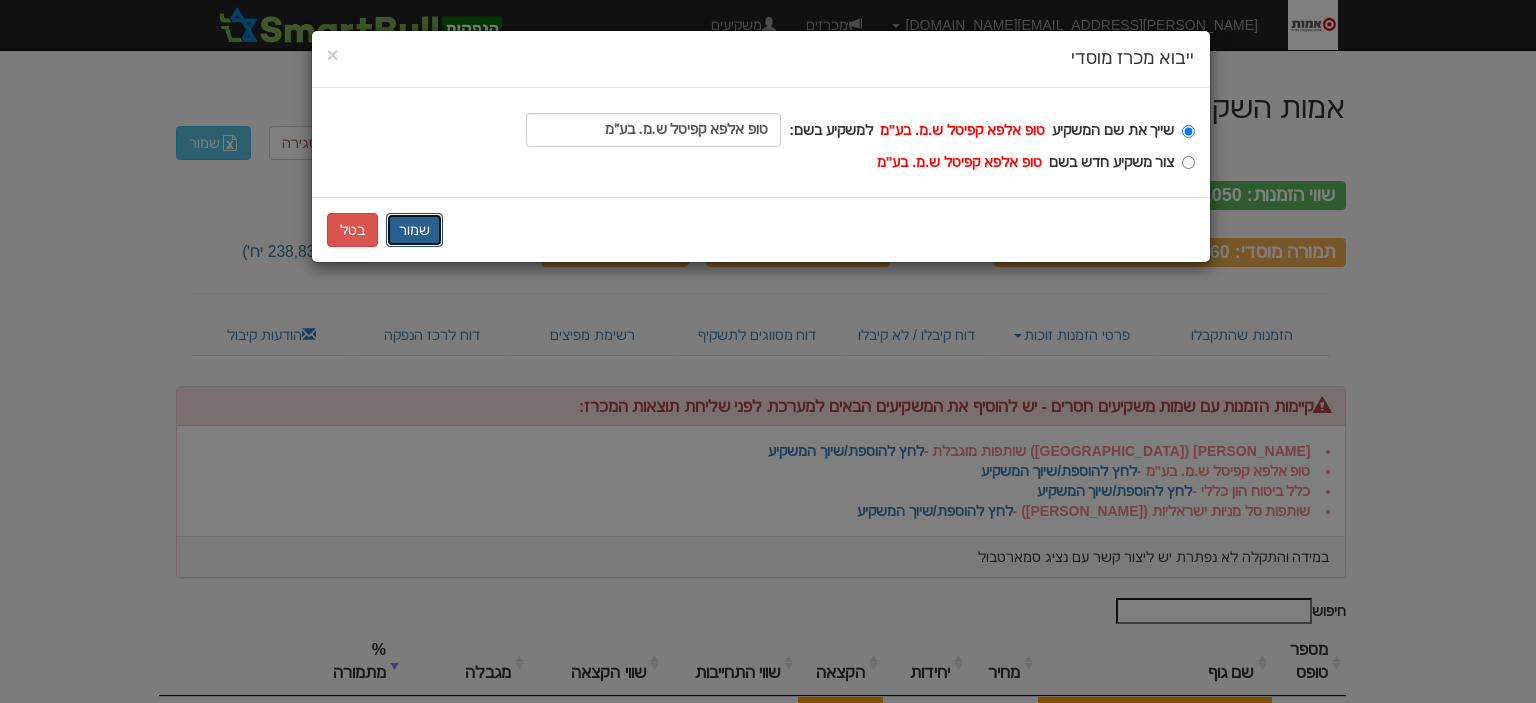 click on "שמור" at bounding box center [414, 230] 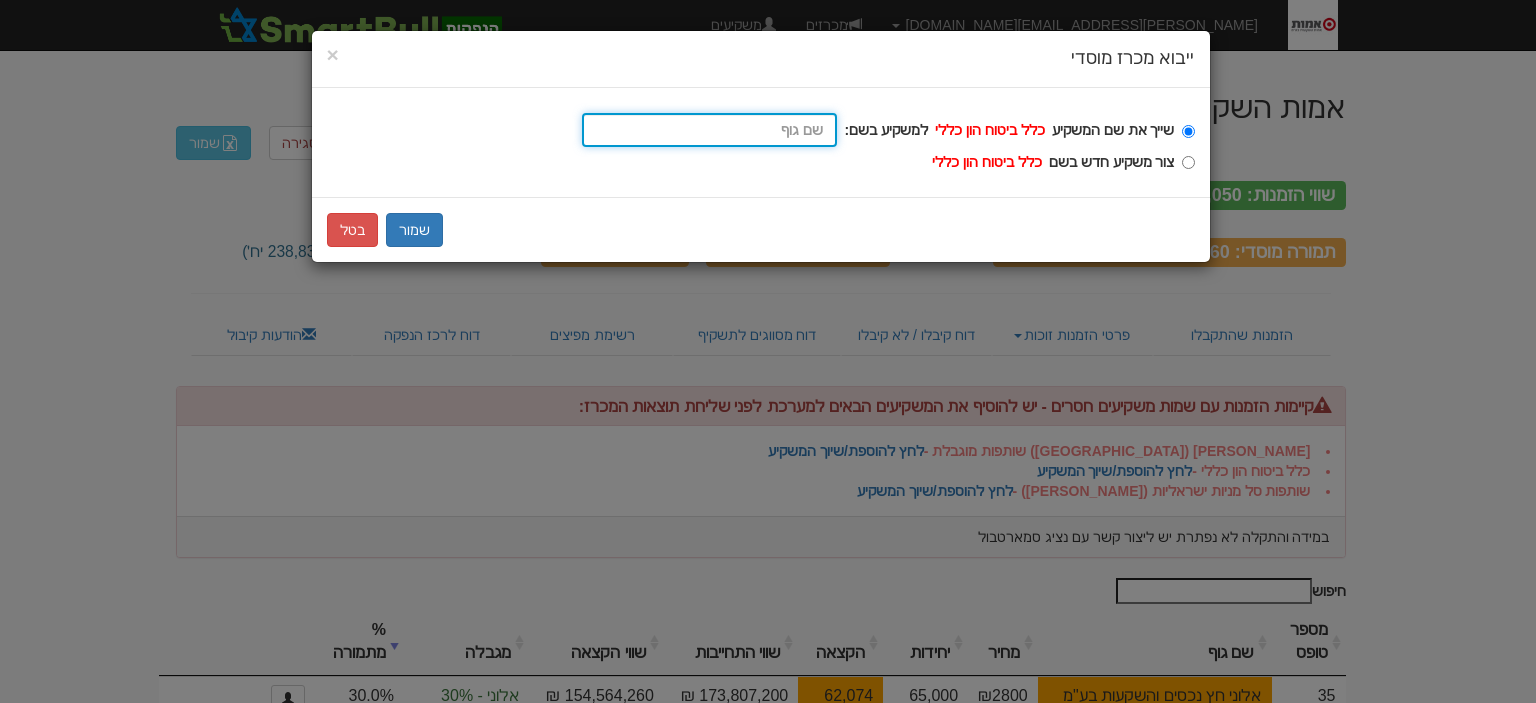 click on "שייך את שם המשקיע
כלל ביטוח הון כללי
למשקיע בשם:
טופ טופ  אלפא אגח ללא מניות טופ  אלפא ניהול תיקי השקעות בע"מ טופ  אלפא קפיטל ש.מ. בע״מ מיטב דש קרנות נאמנות בע"מ בשם  טופ  אלפא קרנות נאמנות קרן  טוליפ  קפיטל שותפות מוגבלת טו טאל אופורטיוניטי שותפות מוגבלת טו טאל אקוויטי שותפות מוגבלת טו טאל בונדס טו טאל לונג ש.מ האפו טרופ וס הכללי בישראל דוד  טו נק טלפו קס / רוני בירם פסגות  טו טל רטרן ט ריסלי ו ן החזקות בע"מ" at bounding box center (709, 130) 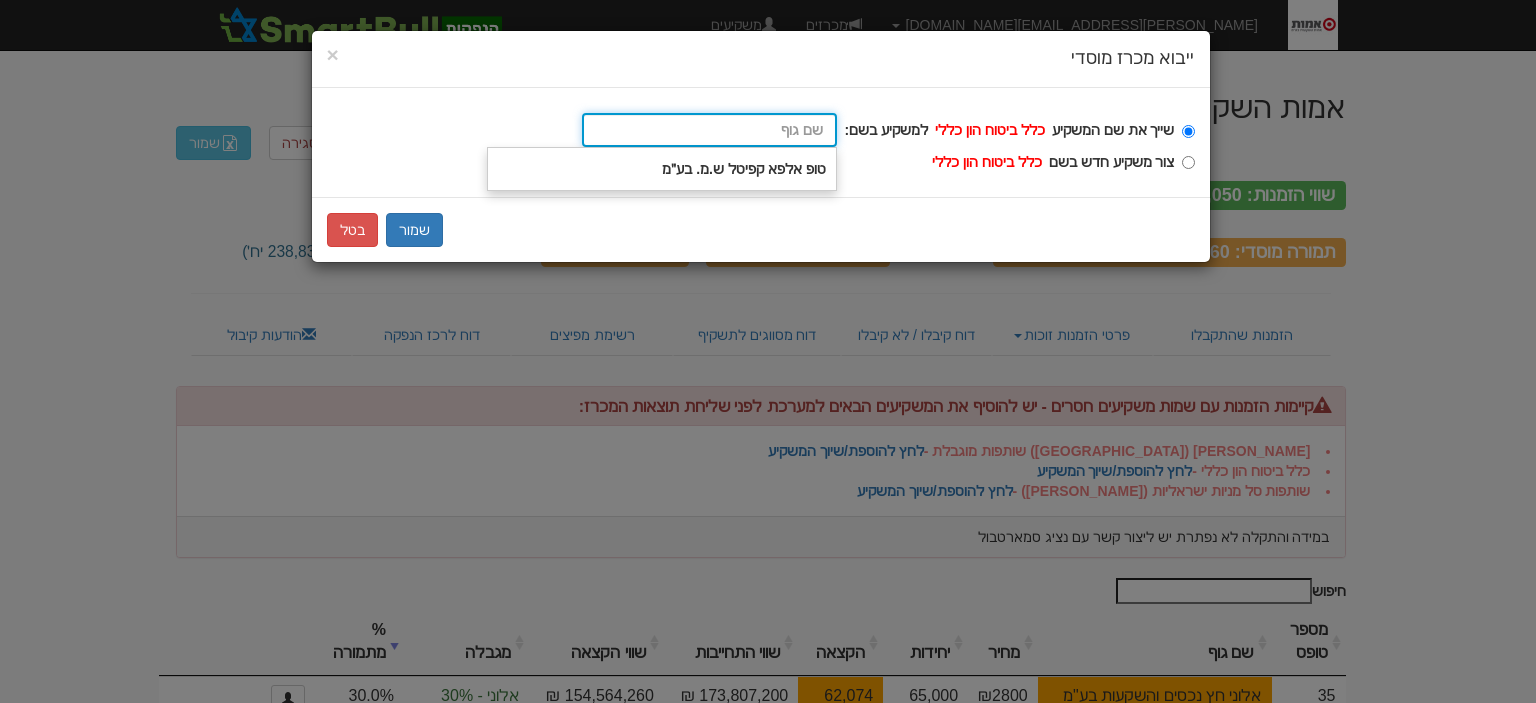 type on "כ" 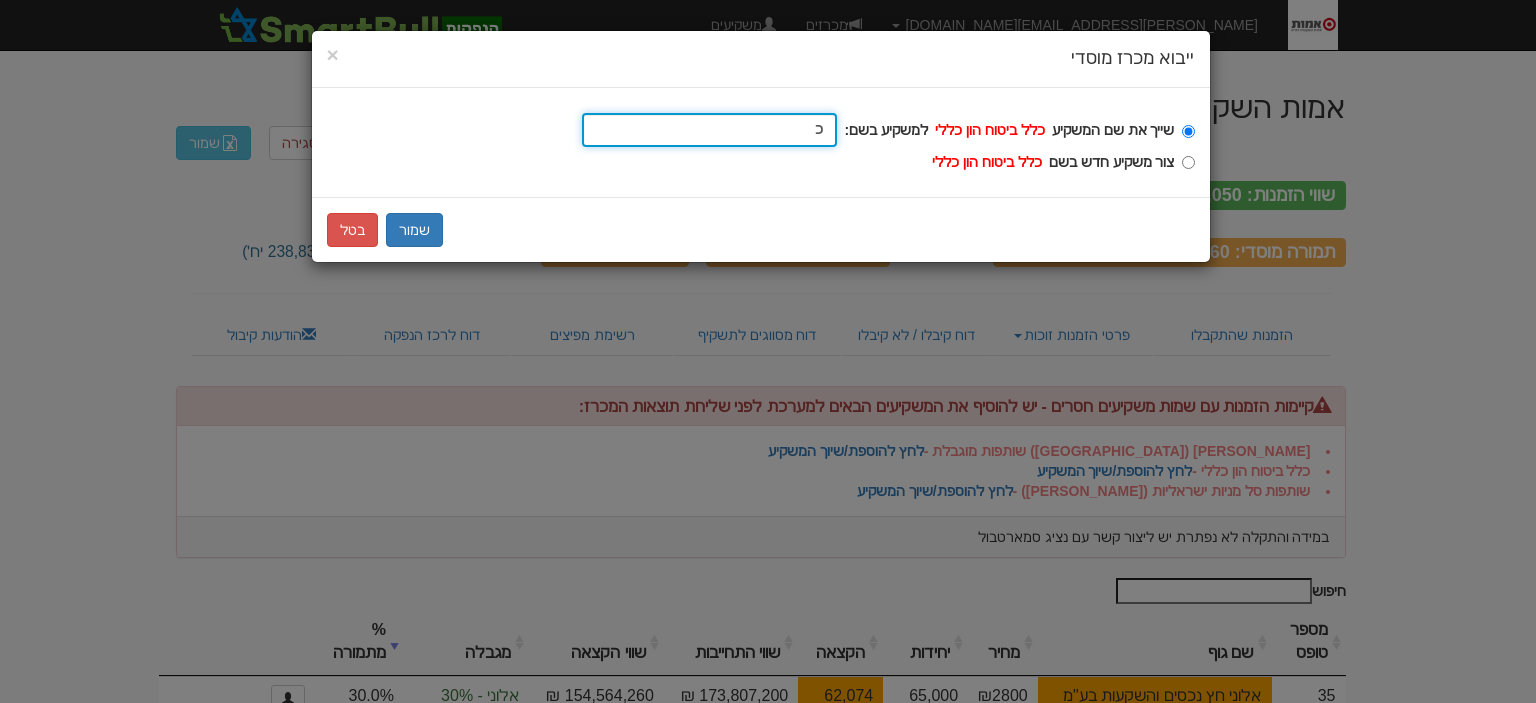 type on "כלל ביטוח אשראי" 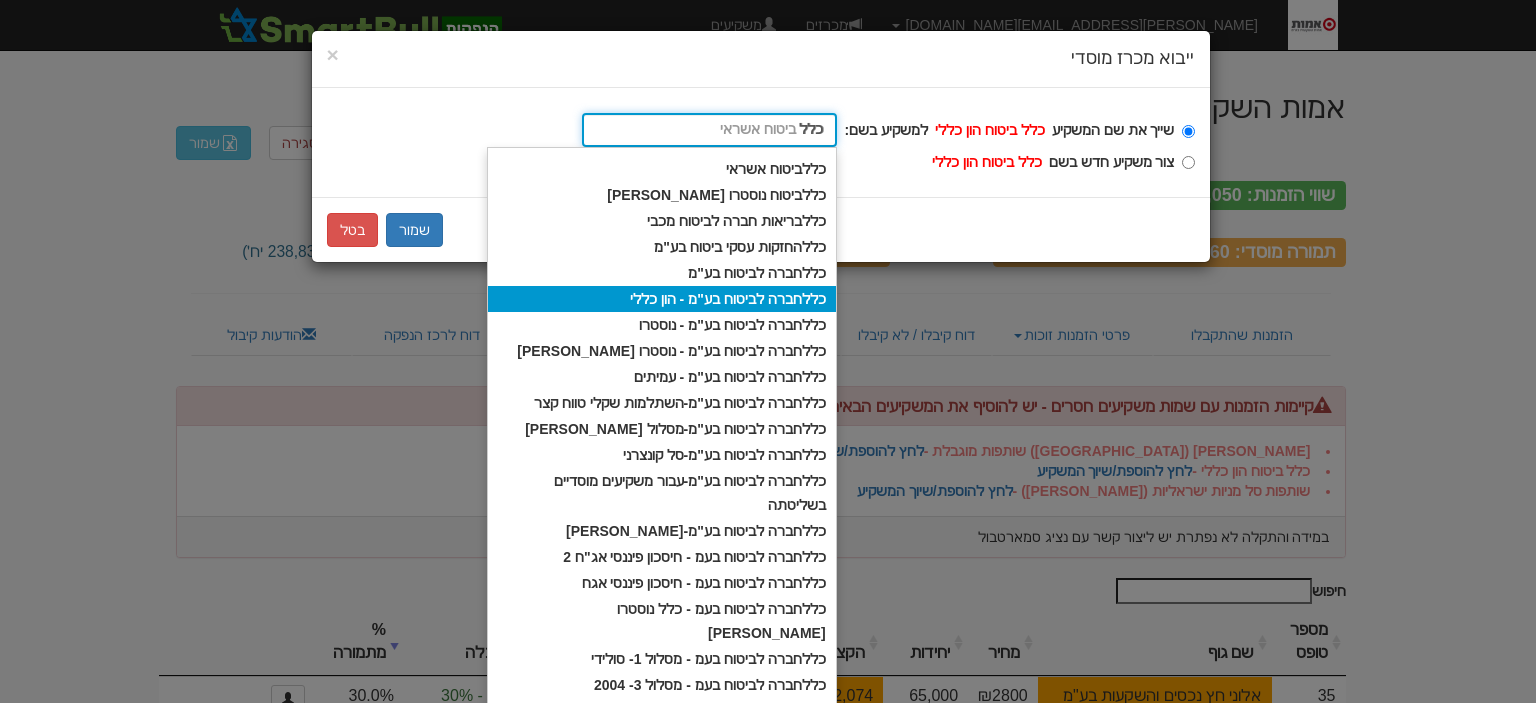 click on "כלל  חברה לביטוח בע"מ - הון כללי" at bounding box center [662, 299] 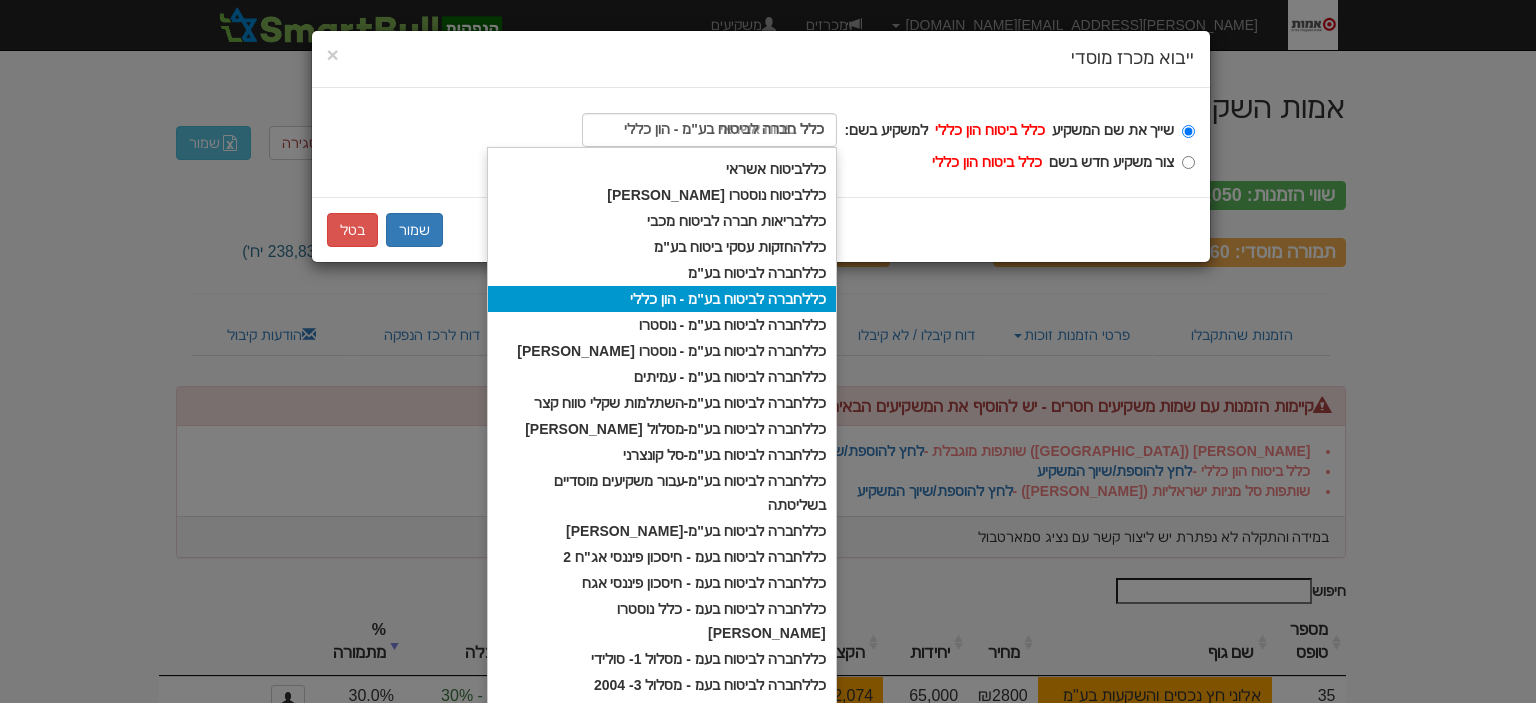 click on "שייך את שם המשקיע
כלל ביטוח הון כללי
למשקיע בשם:
כלל ביטוח אשראי כלל חברה לביטוח בע"מ - הון כללי כלל כלל  ביטוח אשראי כלל  ביטוח נוסטרו אלמנטרי כלל  בריאות חברה לביטוח מכבי כלל  החזקות עסקי ביטוח בע"מ כלל  חברה לביטוח בע"מ כלל  חברה לביטוח בע"מ - הון כללי כלל  חברה לביטוח בע"מ - נוסטרו כלל  חברה לביטוח בע"מ - נוסטרו אלמנטרי כלל  חברה לביטוח בע"מ - עמיתים כלל  חברה לביטוח בע"מ-השתלמות שקלי טווח קצר כלל  חברה לביטוח בע"מ-מסלול שיקלי כלל  חברה לביטוח בע"מ-סל קונצרני כלל  חברה לביטוח בע"מ-עבור משקיעים מוסדיים בשליטתה" at bounding box center [1188, 131] 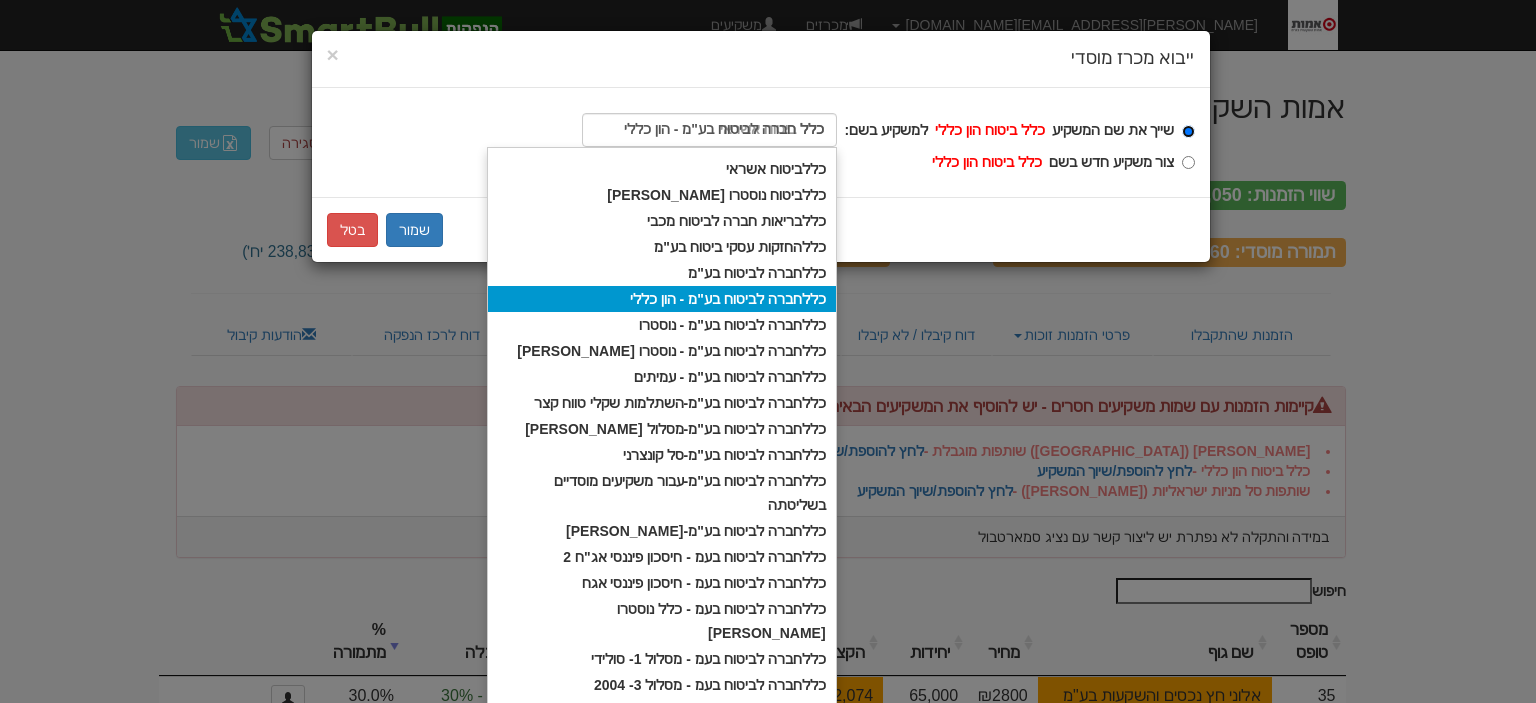 type 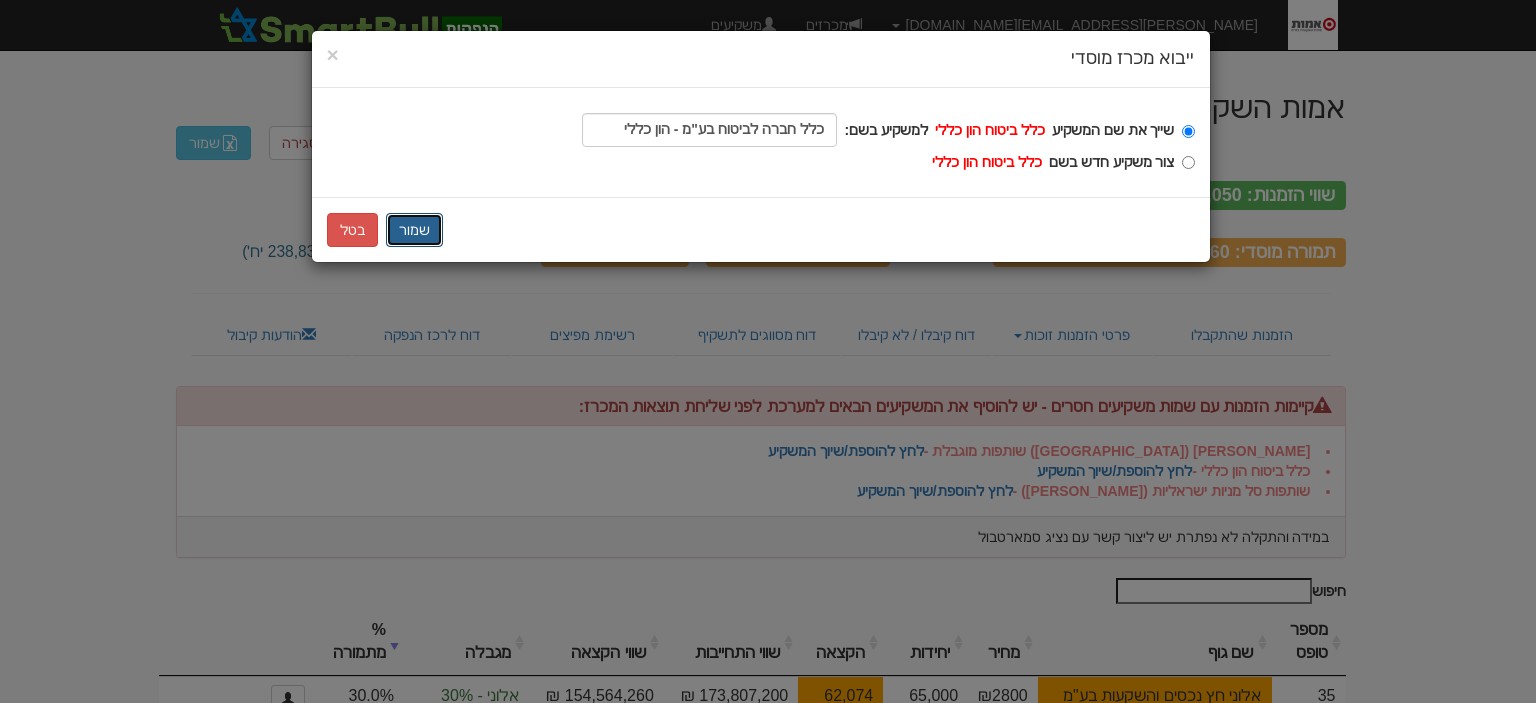 click on "שמור" at bounding box center [414, 230] 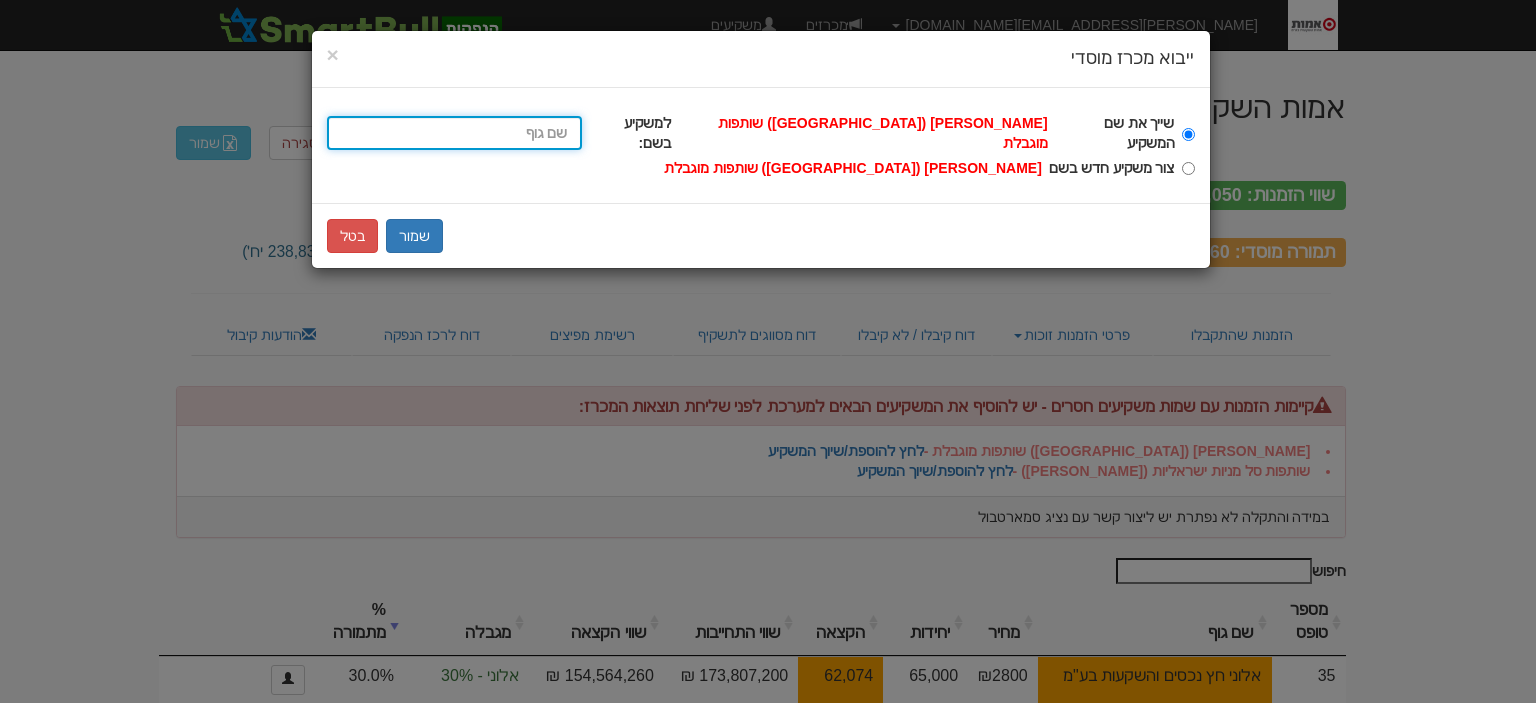 click on "שייך את שם המשקיע
טוטאל לונג (ישראל) שותפות מוגבלת
למשקיע בשם:
כלל כלל  ביטוח אשראי כלל  ביטוח נוסטרו אלמנטרי כלל  בריאות חברה לביטוח מכבי כלל  החזקות עסקי ביטוח בע"מ כלל  חברה לביטוח בע"מ כלל  חברה לביטוח בע"מ - הון כללי כלל  חברה לביטוח בע"מ - נוסטרו כלל  חברה לביטוח בע"מ - נוסטרו אלמנטרי כלל  חברה לביטוח בע"מ - עמיתים כלל  חברה לביטוח בע"מ-השתלמות שקלי טווח קצר כלל  חברה לביטוח בע"מ-מסלול שיקלי כלל  חברה לביטוח בע"מ-סל קונצרני כלל  חברה לביטוח בע"מ-עבור משקיעים מוסדיים בשליטתה כלל  חברה לביטוח בע"מ-תמר שקלים כלל" at bounding box center (454, 133) 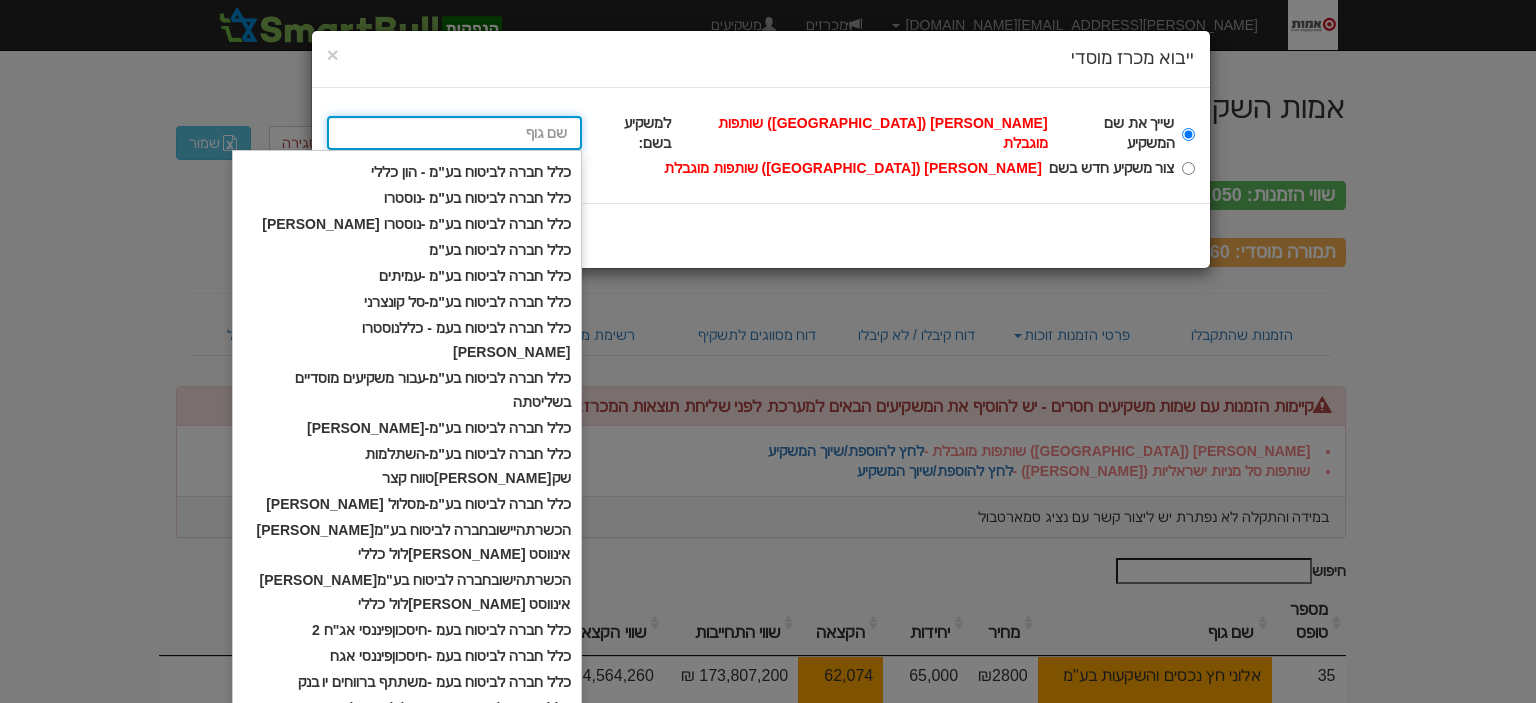 type on "ט" 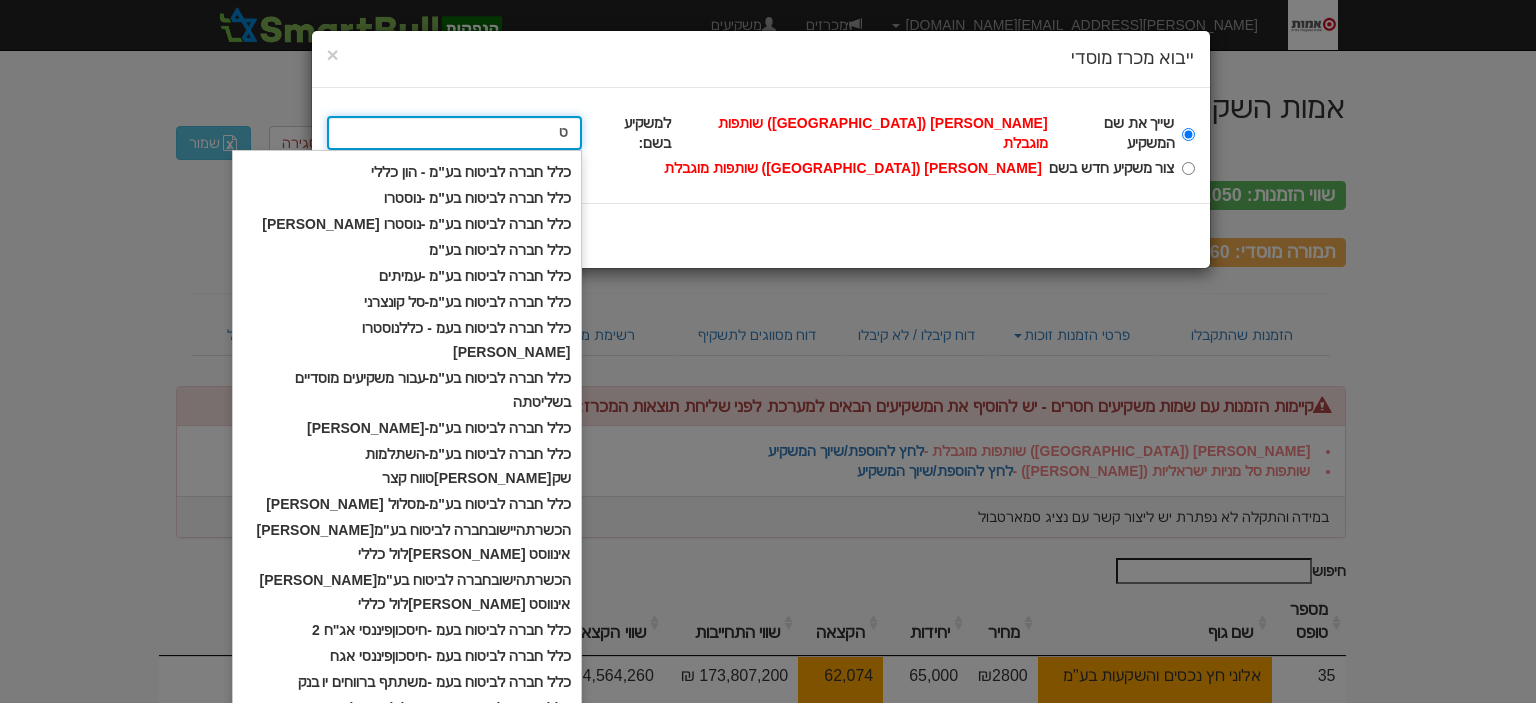 type on "טופ אלפא אגח ללא מניות" 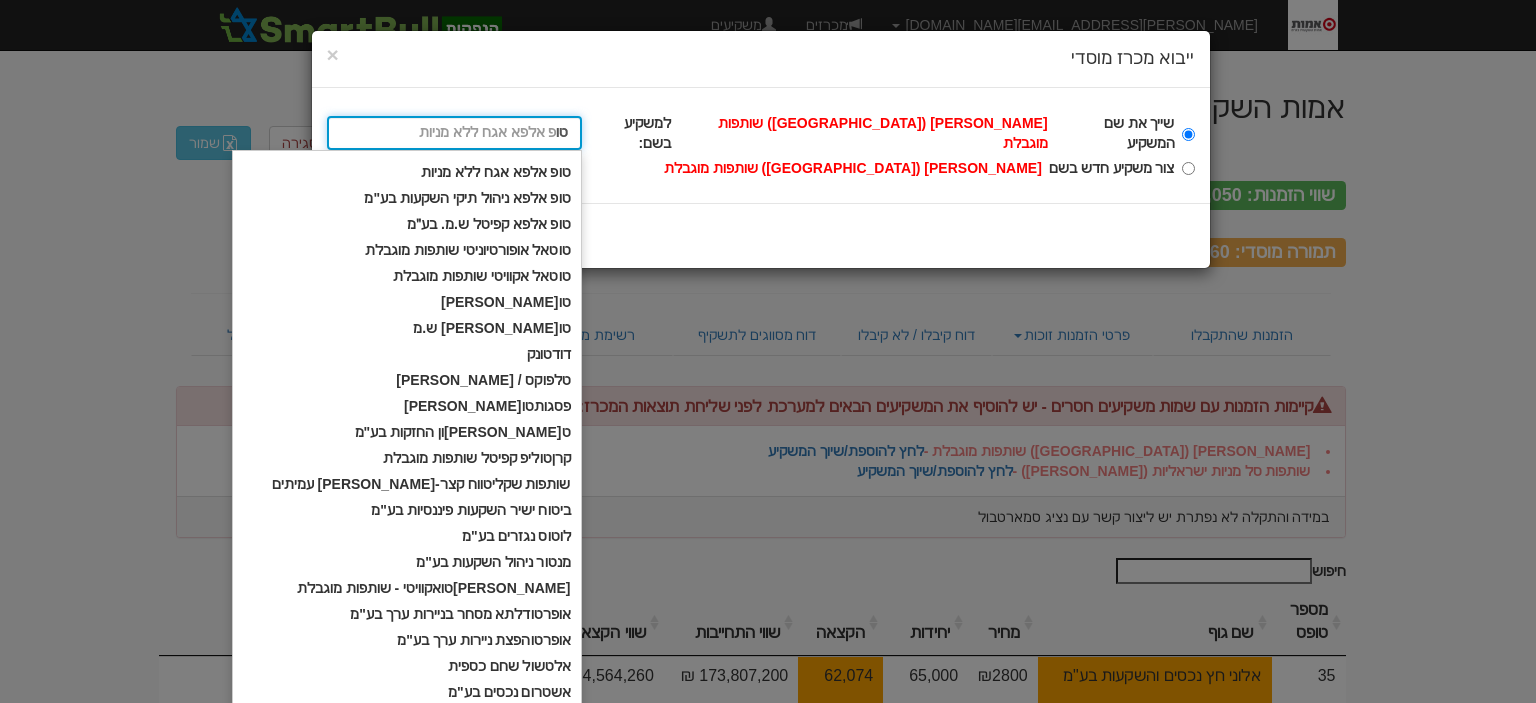 type on "טוט" 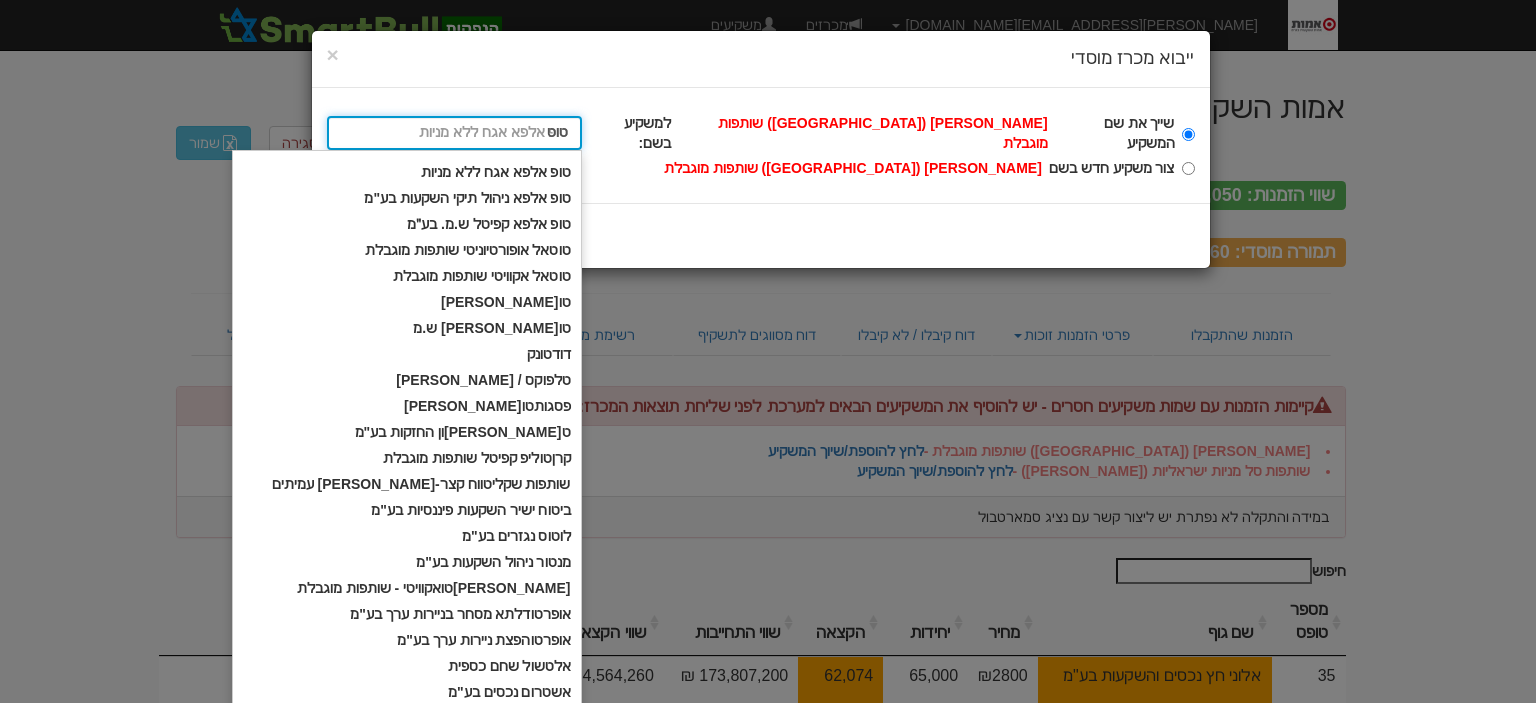 type on "טוטאל אופורטיוניטי שותפות מוגבלת" 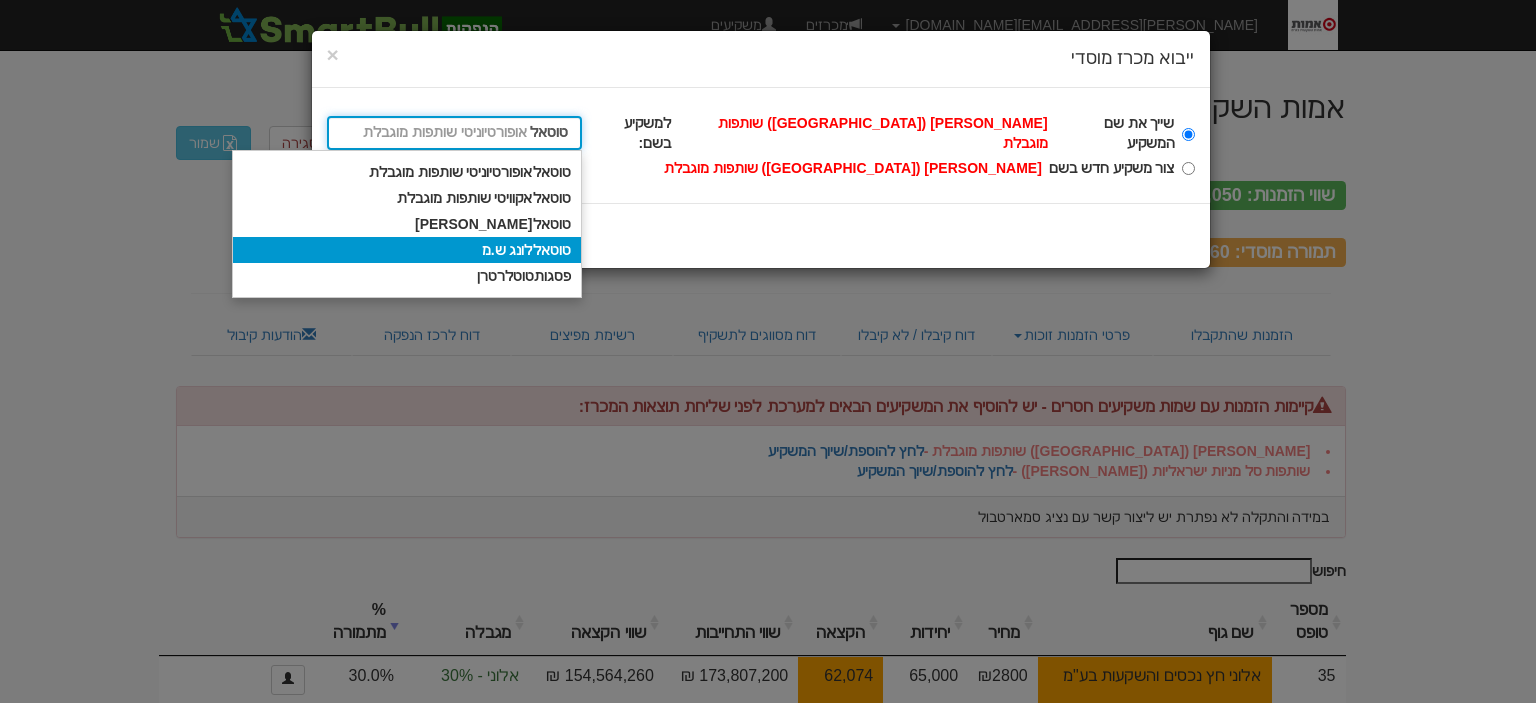 click on "טוטאל" at bounding box center [552, 250] 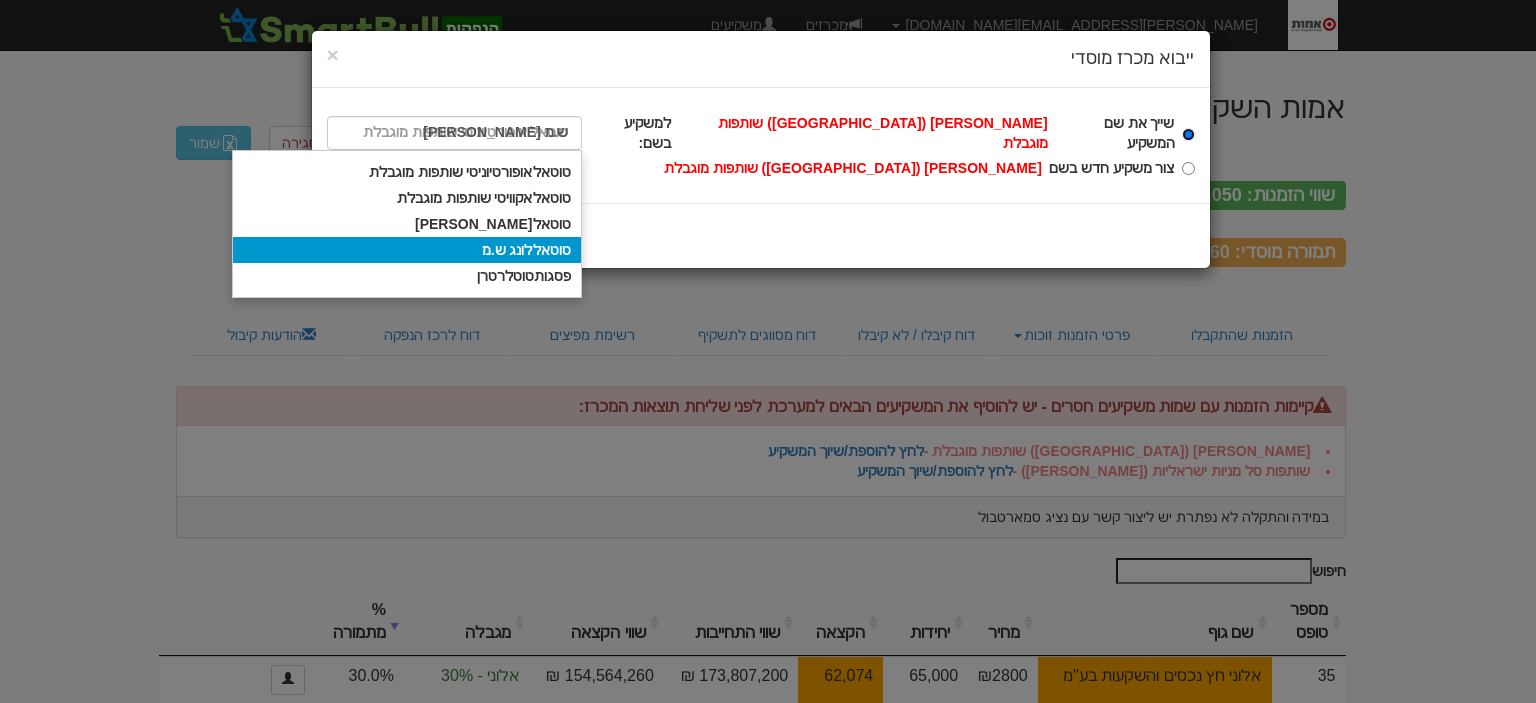 click on "שייך את שם המשקיע
טוטאל לונג (ישראל) שותפות מוגבלת
למשקיע בשם:
טוטאל אופורטיוניטי שותפות מוגבלת טוטאל לונג ש.מ טוטאל טוטאל  אופורטיוניטי שותפות מוגבלת טוטאל  אקוויטי שותפות מוגבלת טוטאל  בונדס טוטאל  לונג ש.מ פסגות  טוטל  רטרן" at bounding box center [1188, 134] 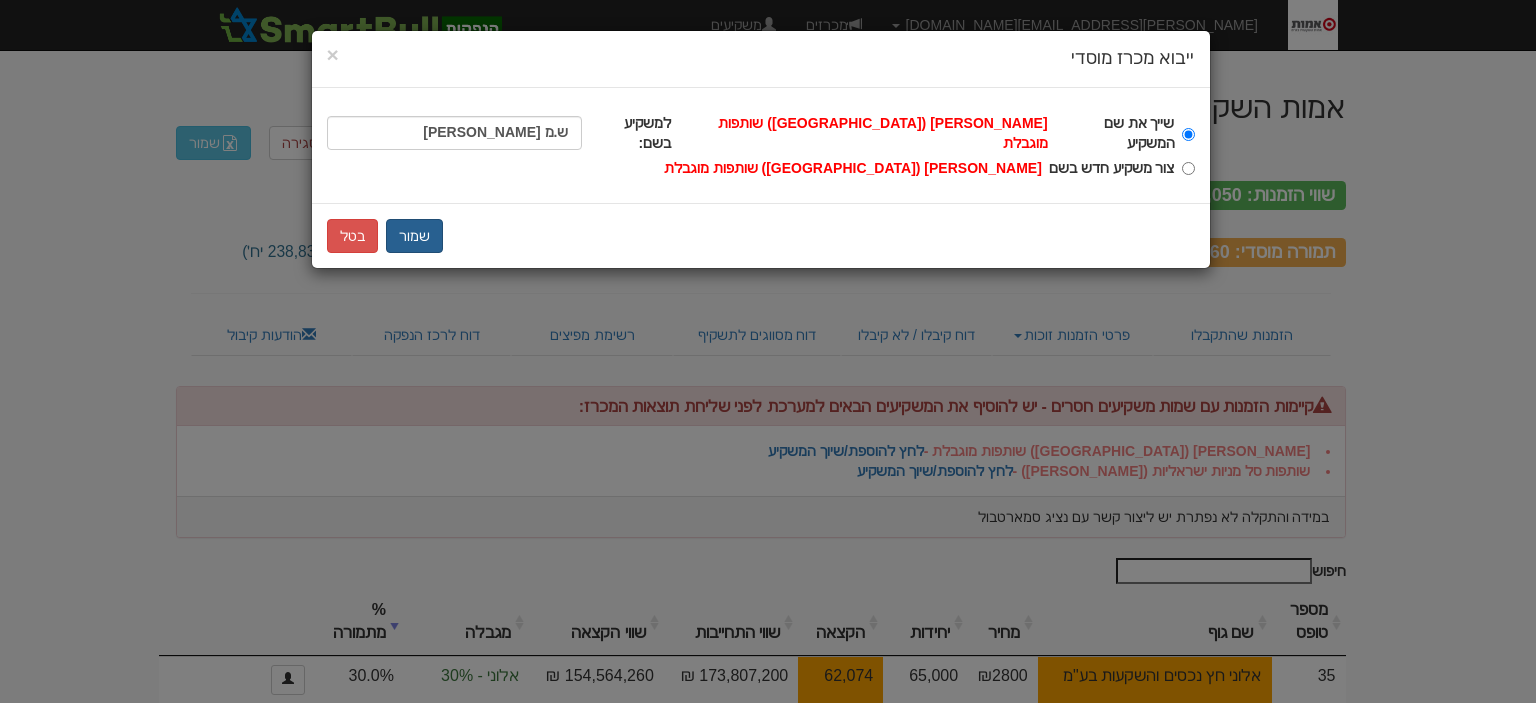 click on "שמור" at bounding box center (414, 236) 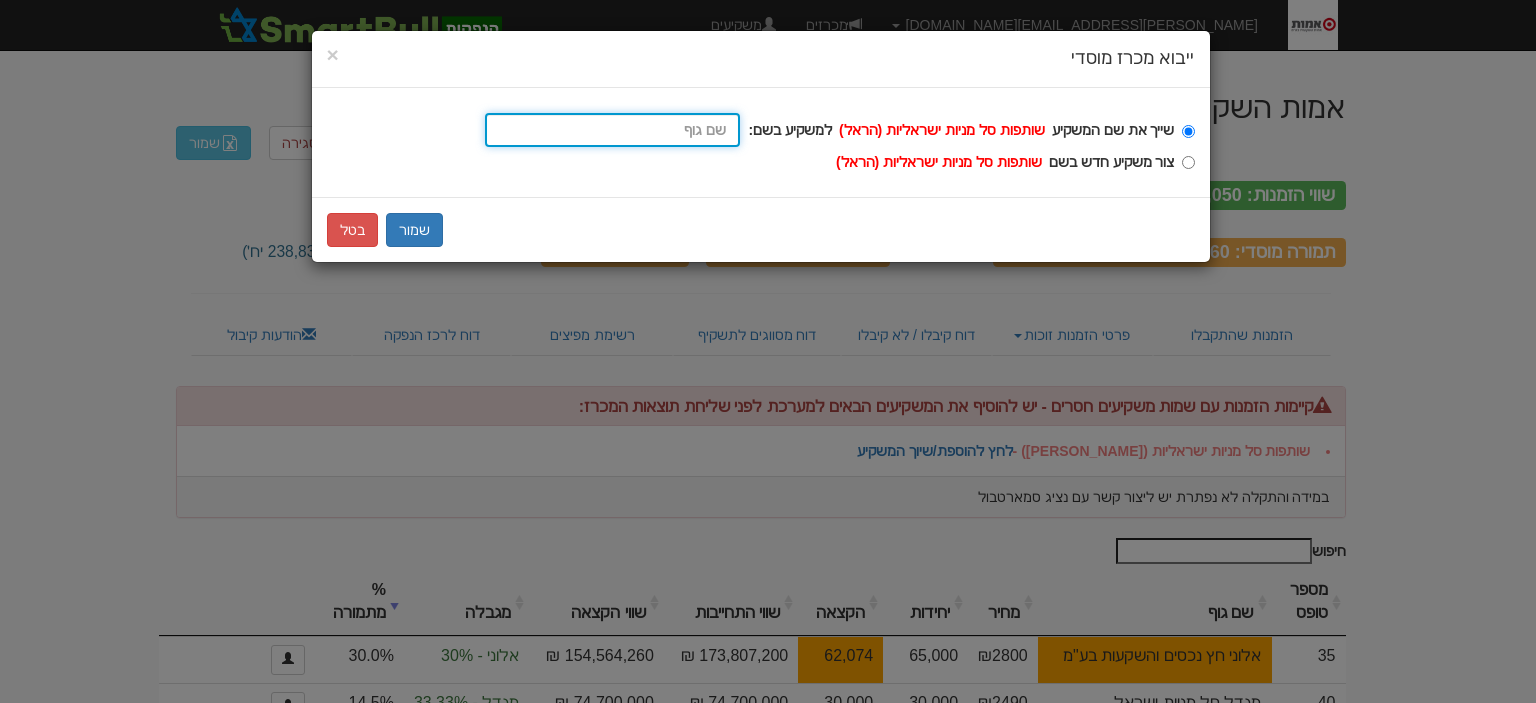 click on "שייך את שם המשקיע
שותפות סל מניות ישראליות (הראל)
למשקיע בשם:
טוטאל טוטאל  אופורטיוניטי שותפות מוגבלת טוטאל  אקוויטי שותפות מוגבלת טוטאל  בונדס טוטאל  לונג ש.מ פסגות  טוטל  רטרן" at bounding box center [612, 130] 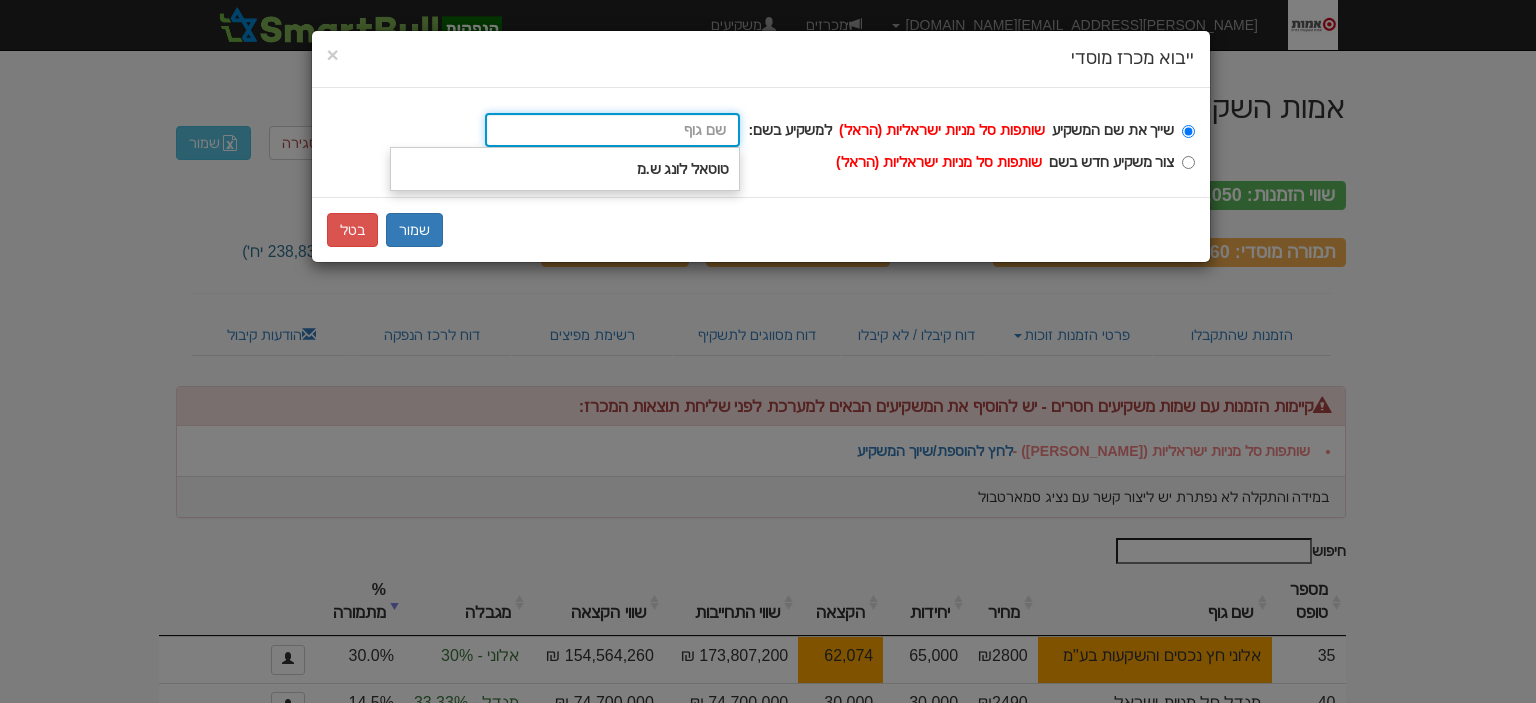 type on "ה" 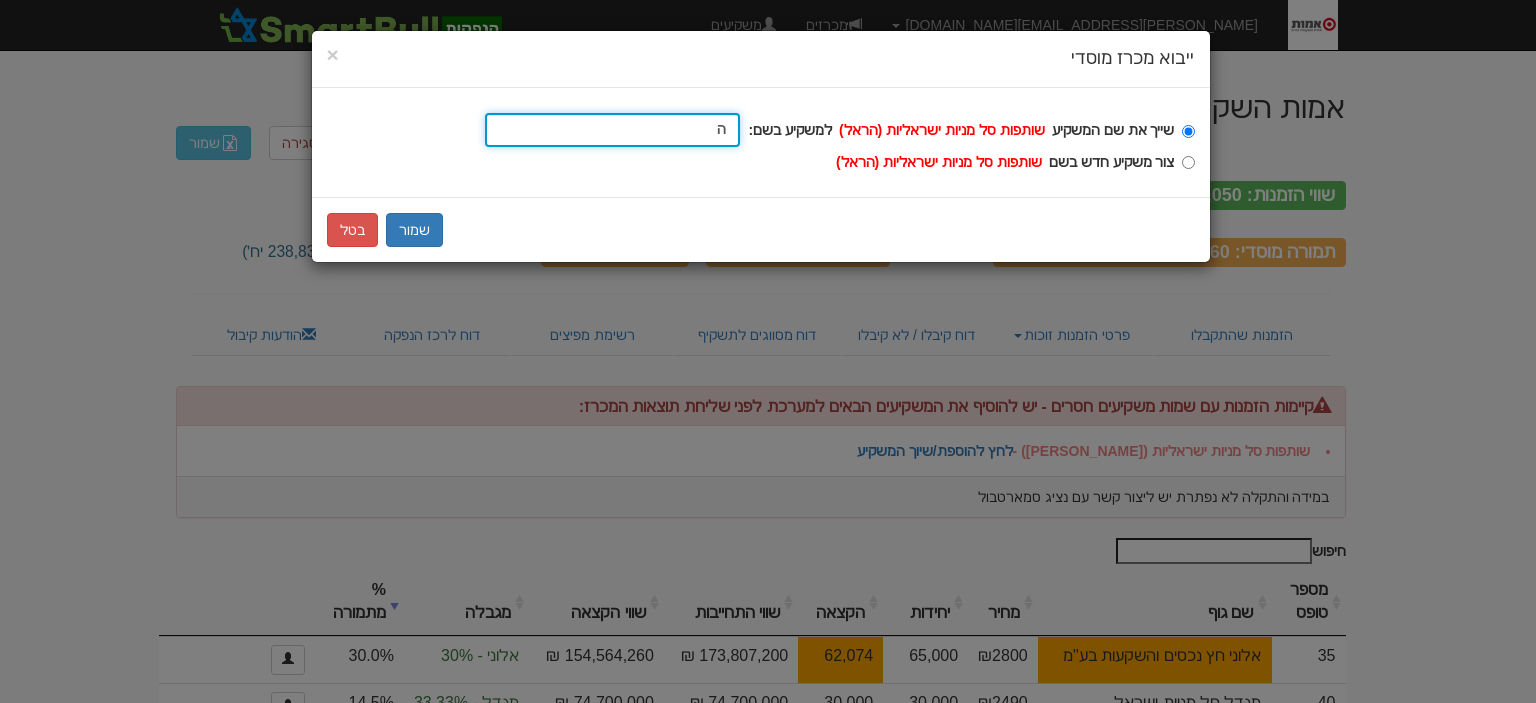 type on "הר 10/90 פלוס" 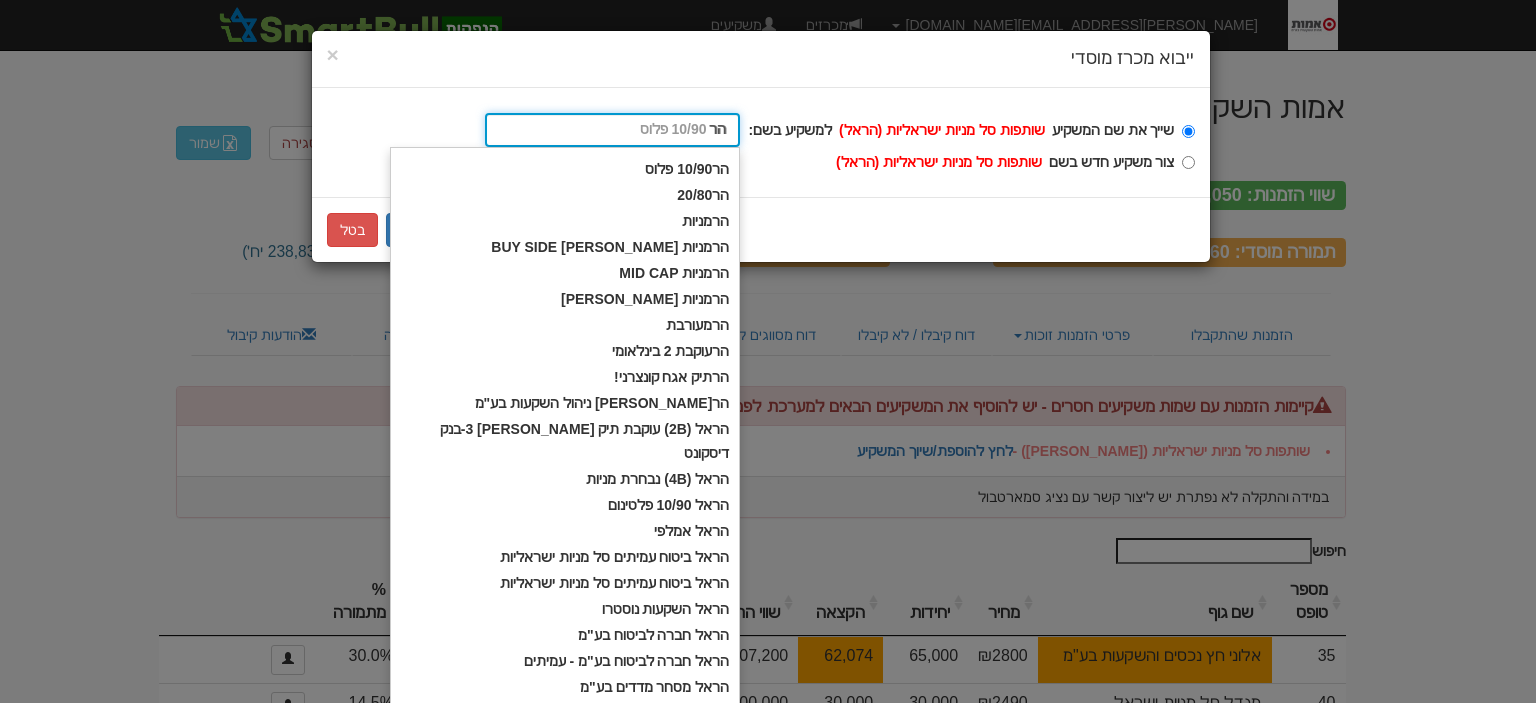 type on "הראל (2B) עוקבת תיק מס 3-בנק דיסקונט" 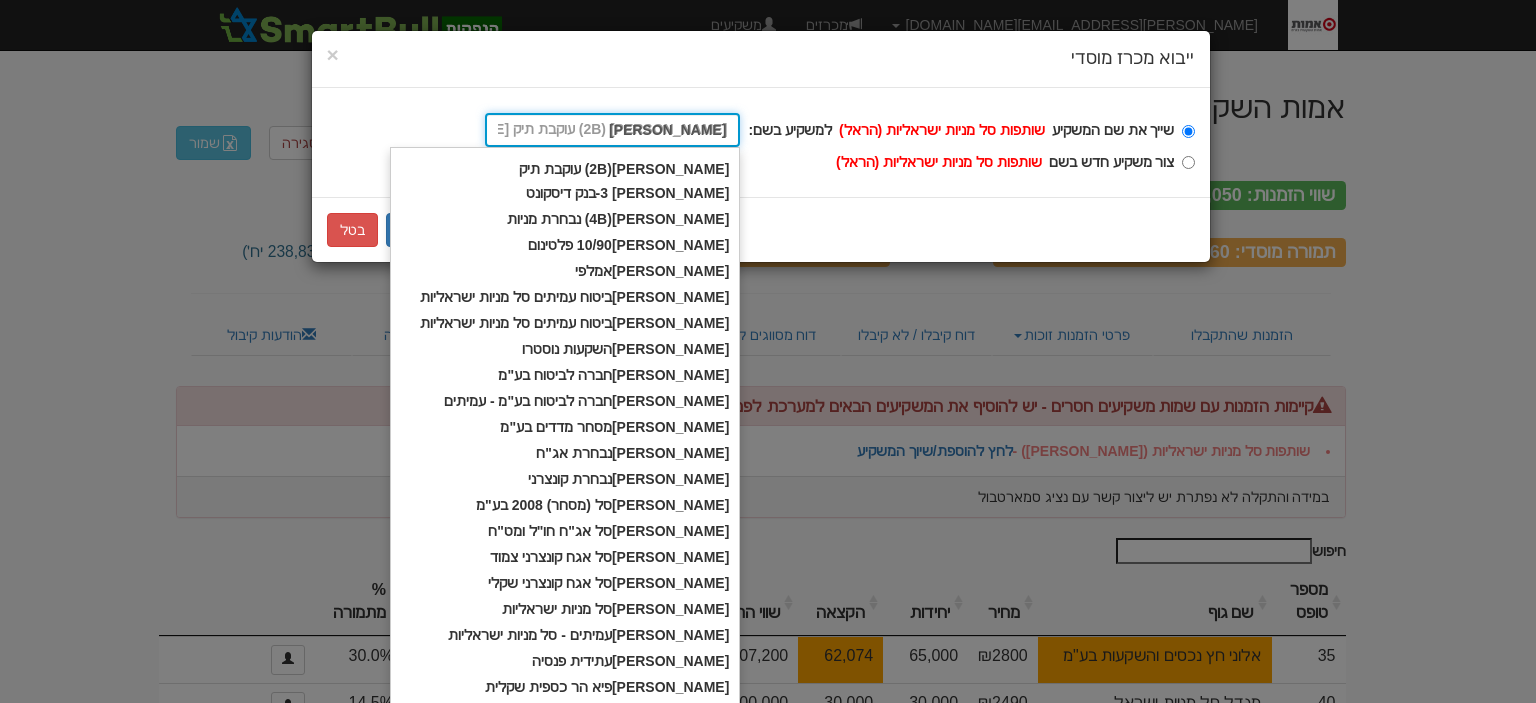 type on "הראל" 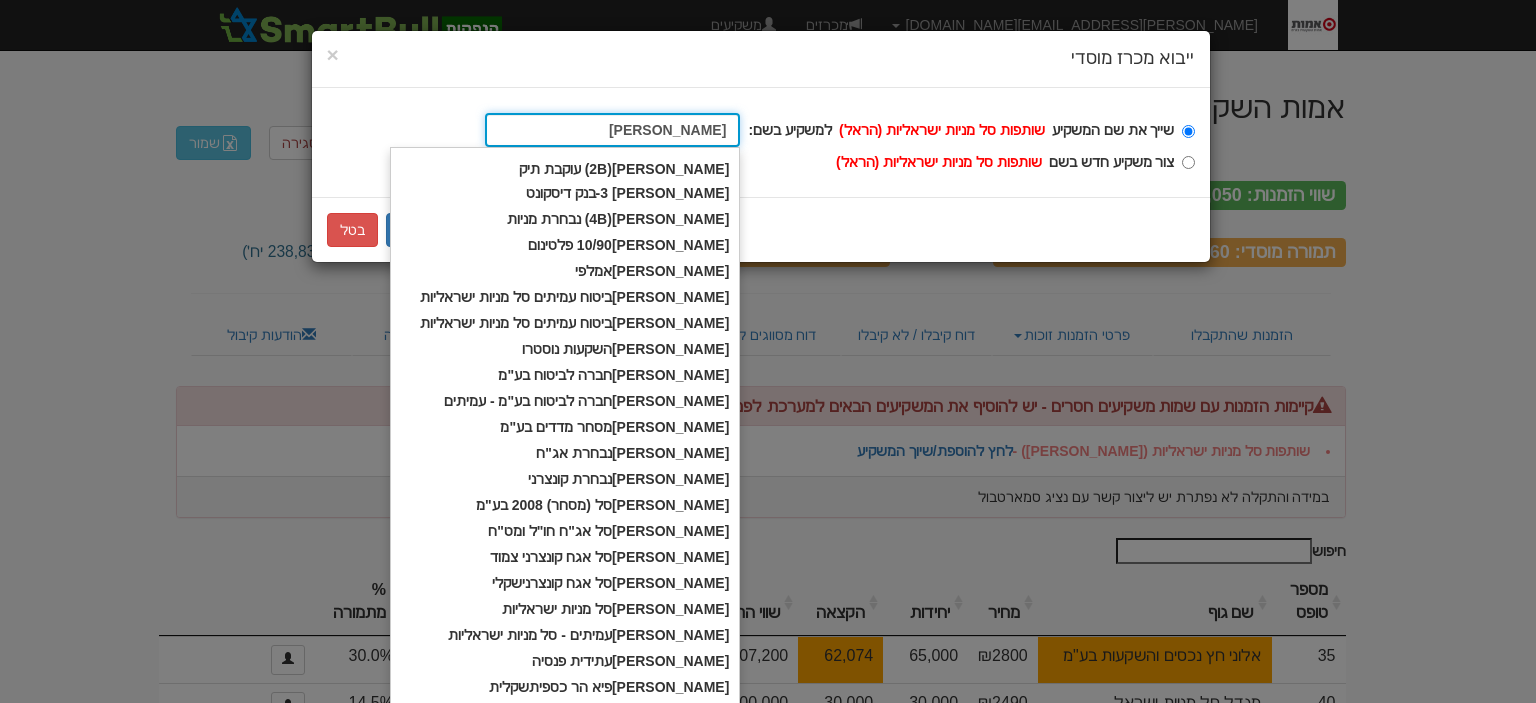 type on "הראל שותפות סל אג"ח חברות צמוד" 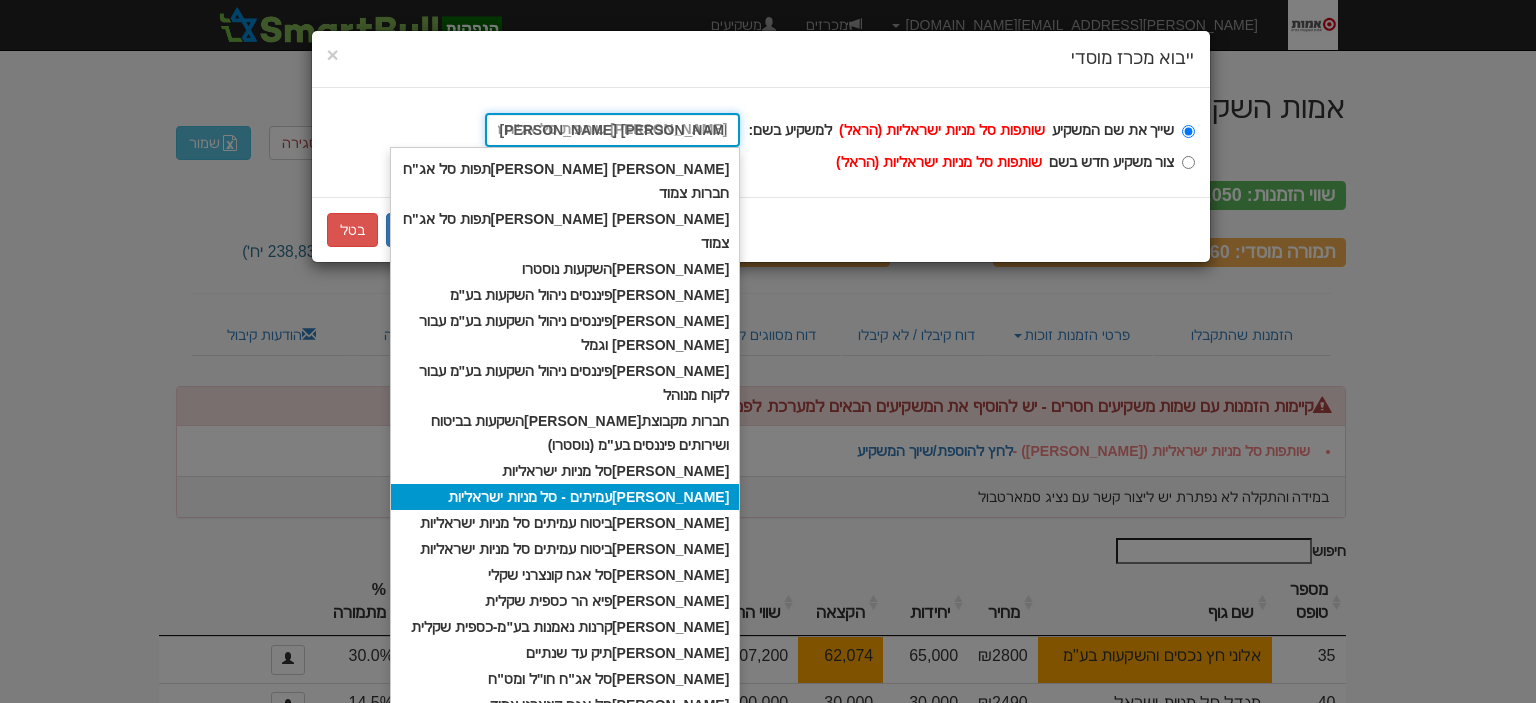 click on "הראל  עמיתים - סל מניות י ש ראלי ו ת" at bounding box center [565, 497] 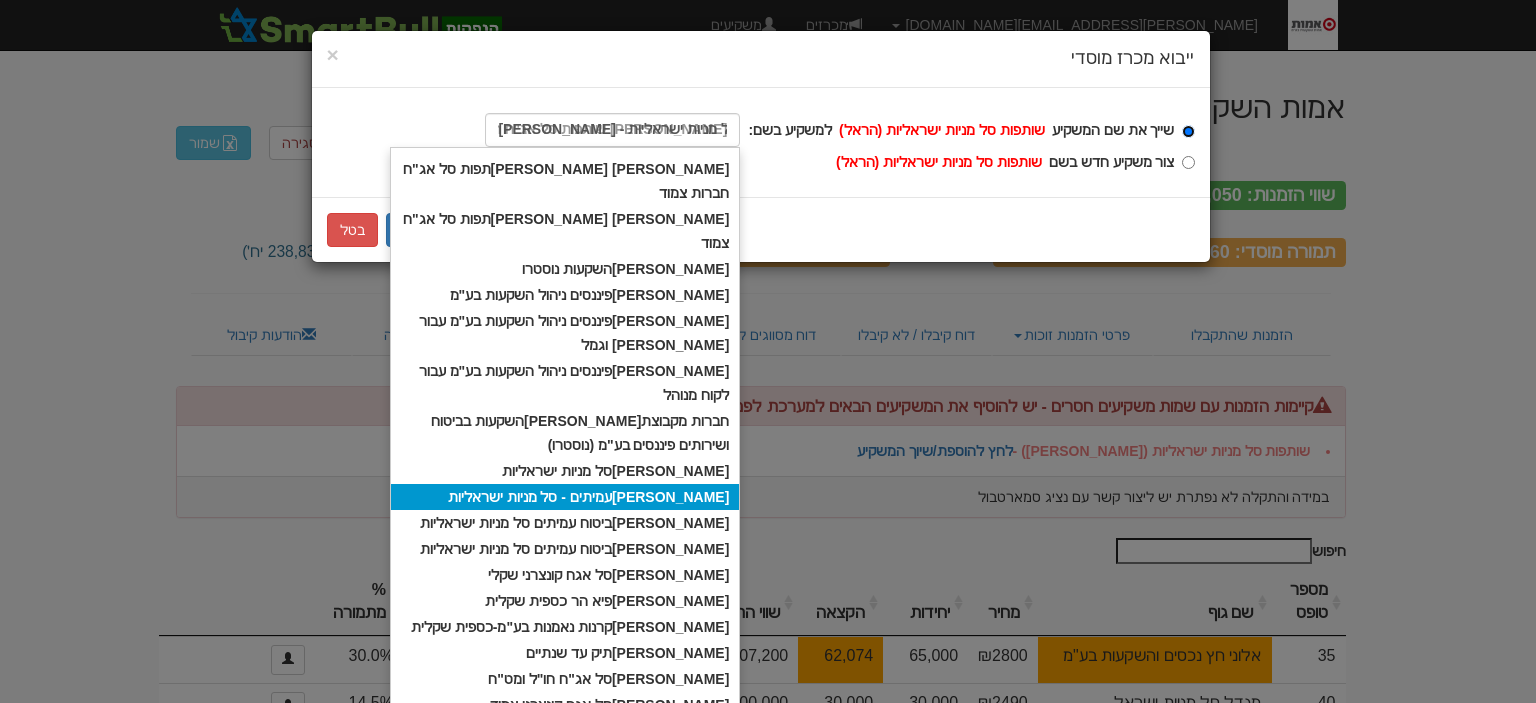 click on "שייך את שם המשקיע
שותפות סל מניות ישראליות (הראל)
למשקיע בשם:
הראל שותפות סל אג"ח חברות צמוד הראל עמיתים - סל מניות ישראליות הראל שו הראל   שו תפות סל אג"ח חברות צמוד הראל   שו תפות סל אג"ח צמוד הראל  ה שקעו ת נוסטרו הראל  פיננסים ניהול ה שקעו ת בע"מ הראל  פיננסים ניהול ה שקעו ת בע"מ עבור הראל פנסיה וגמל הראל  פיננסים ניהול ה שקעו ת בע"מ עבור לקוח מנוהל חברות מקבוצת  הראל  ה שקעו ת בביטוח ושירותים פיננסים בע"מ (נוסטרו) הראל  סל מניות י ש ראלי ו ת הראל  עמיתים - סל מניות י ש ראלי ו ת הראל  ביטוח עמיתים סל מניות י ש ראלי" at bounding box center [1188, 131] 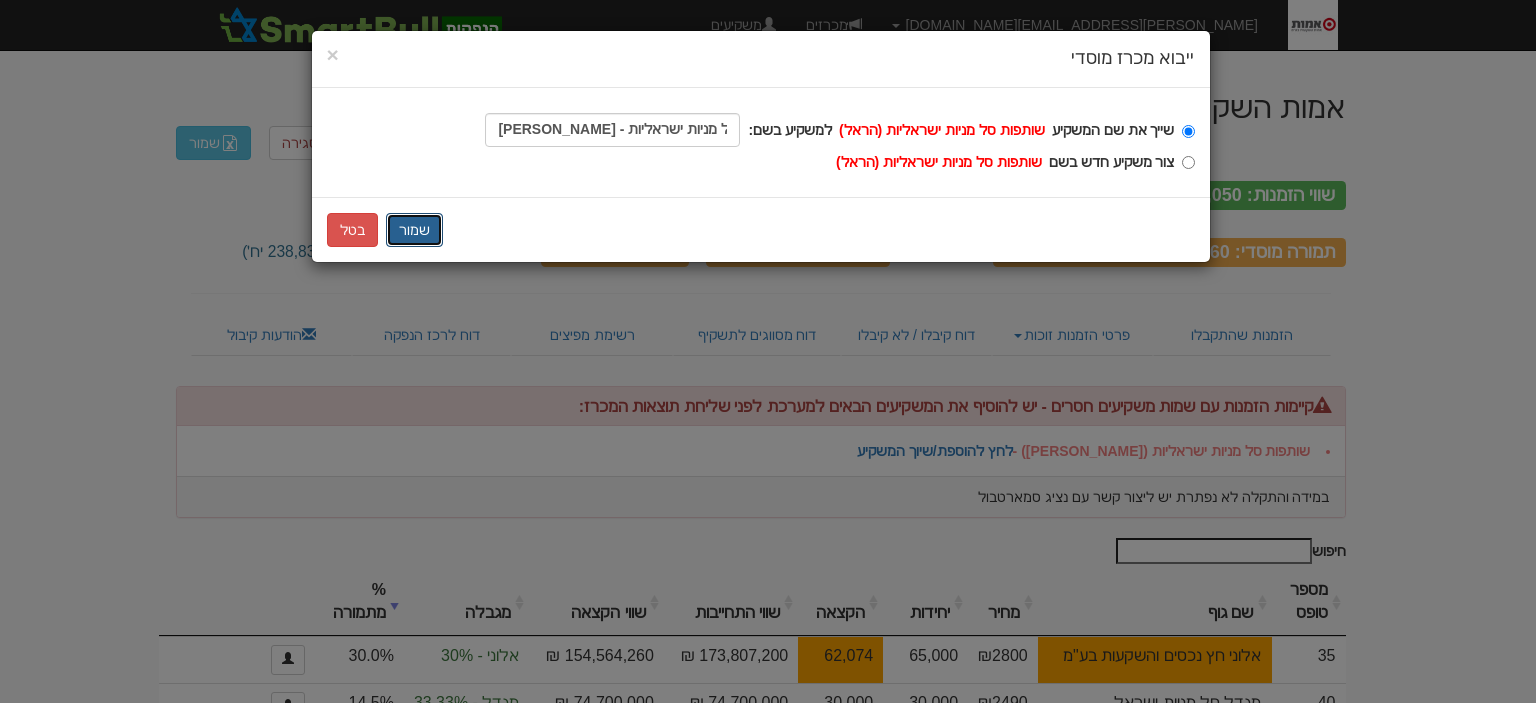 click on "שמור" at bounding box center [414, 230] 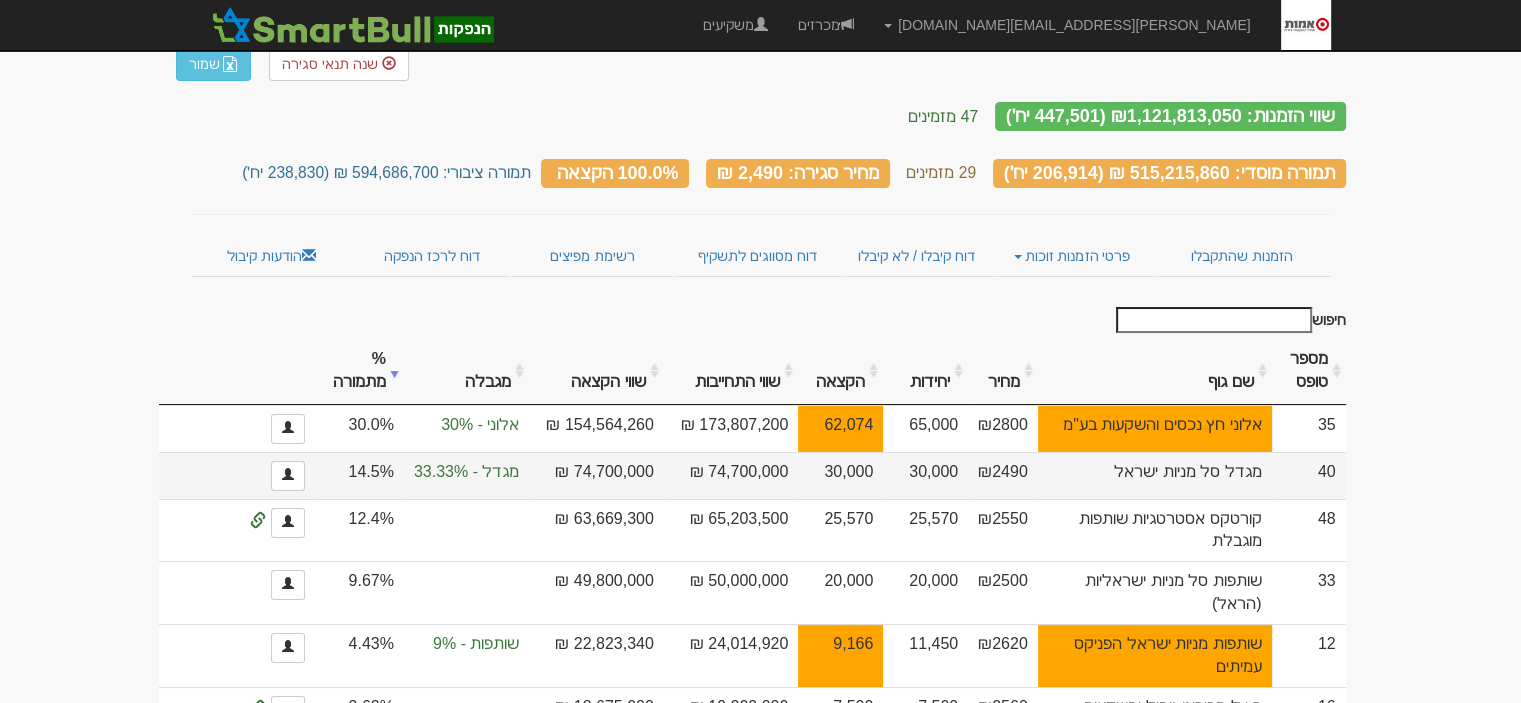 scroll, scrollTop: 0, scrollLeft: 0, axis: both 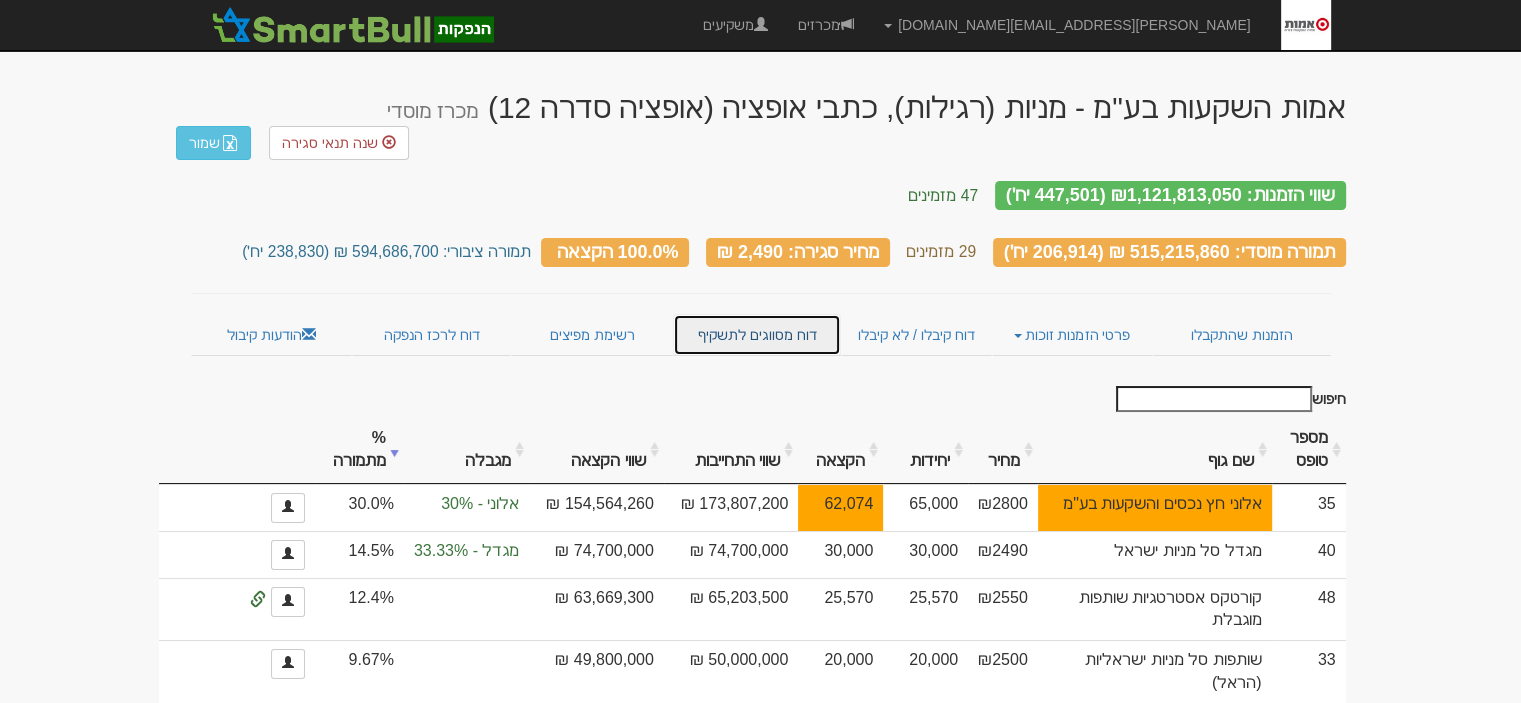 click on "דוח מסווגים לתשקיף" at bounding box center (757, 335) 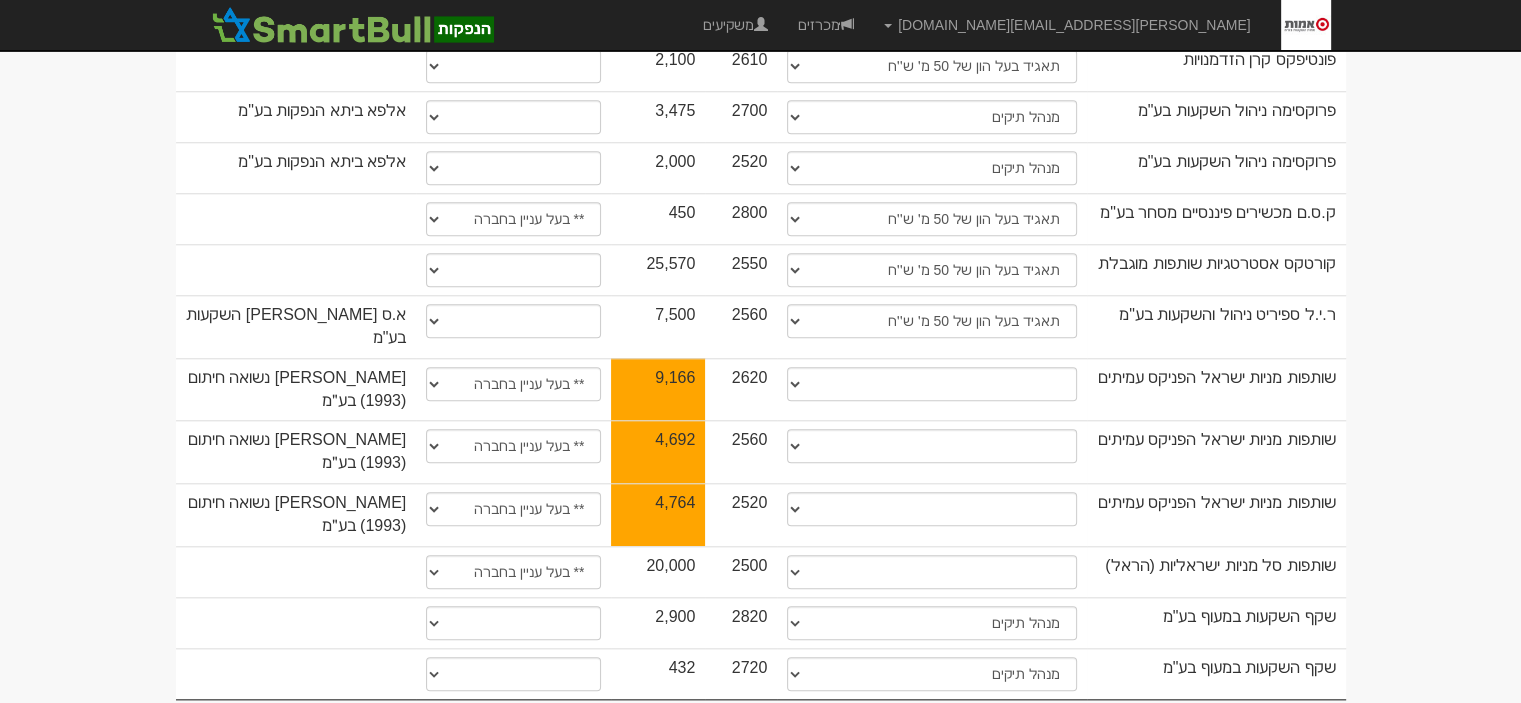 scroll, scrollTop: 2037, scrollLeft: 0, axis: vertical 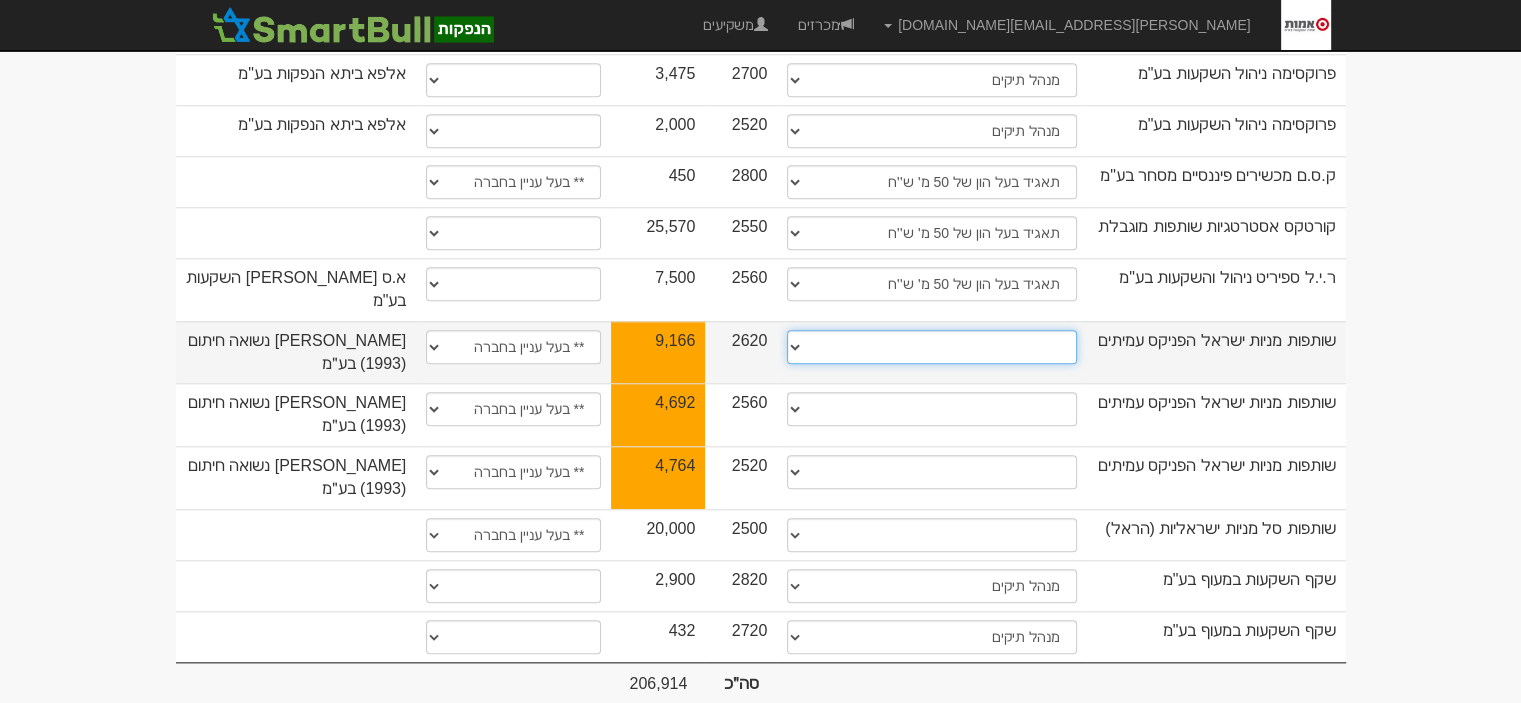 click on "תאגיד מסווג
חתם / מפיץ
חברת ביטוח
תאגיד בעל הון של 50 מ׳ ש׳׳ח
קופת גמל / קרן פנסיה
קרן נאמנות
מנהל תיקים
בנק
קרן סל
תאגיד הנמצא בבעלות מלאה של משקיע מסווג
קרן הון סיכון
חברה בעלת רישיון לשיווק השקעות
חבר בורסה" at bounding box center (931, 347) 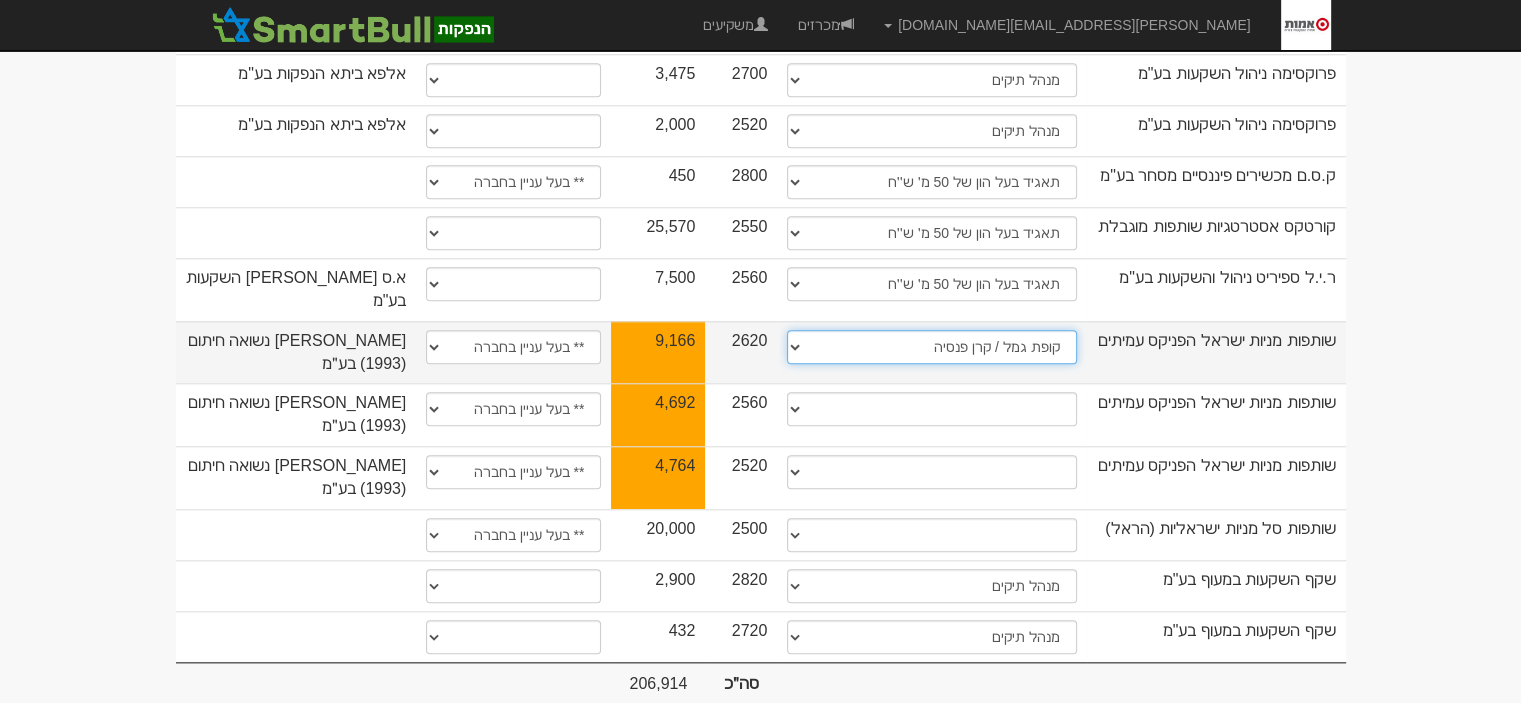 click on "תאגיד מסווג
חתם / מפיץ
חברת ביטוח
תאגיד בעל הון של 50 מ׳ ש׳׳ח
קופת גמל / קרן פנסיה
קרן נאמנות
מנהל תיקים
בנק
קרן סל
תאגיד הנמצא בבעלות מלאה של משקיע מסווג
קרן הון סיכון
חברה בעלת רישיון לשיווק השקעות
חבר בורסה" at bounding box center (931, 347) 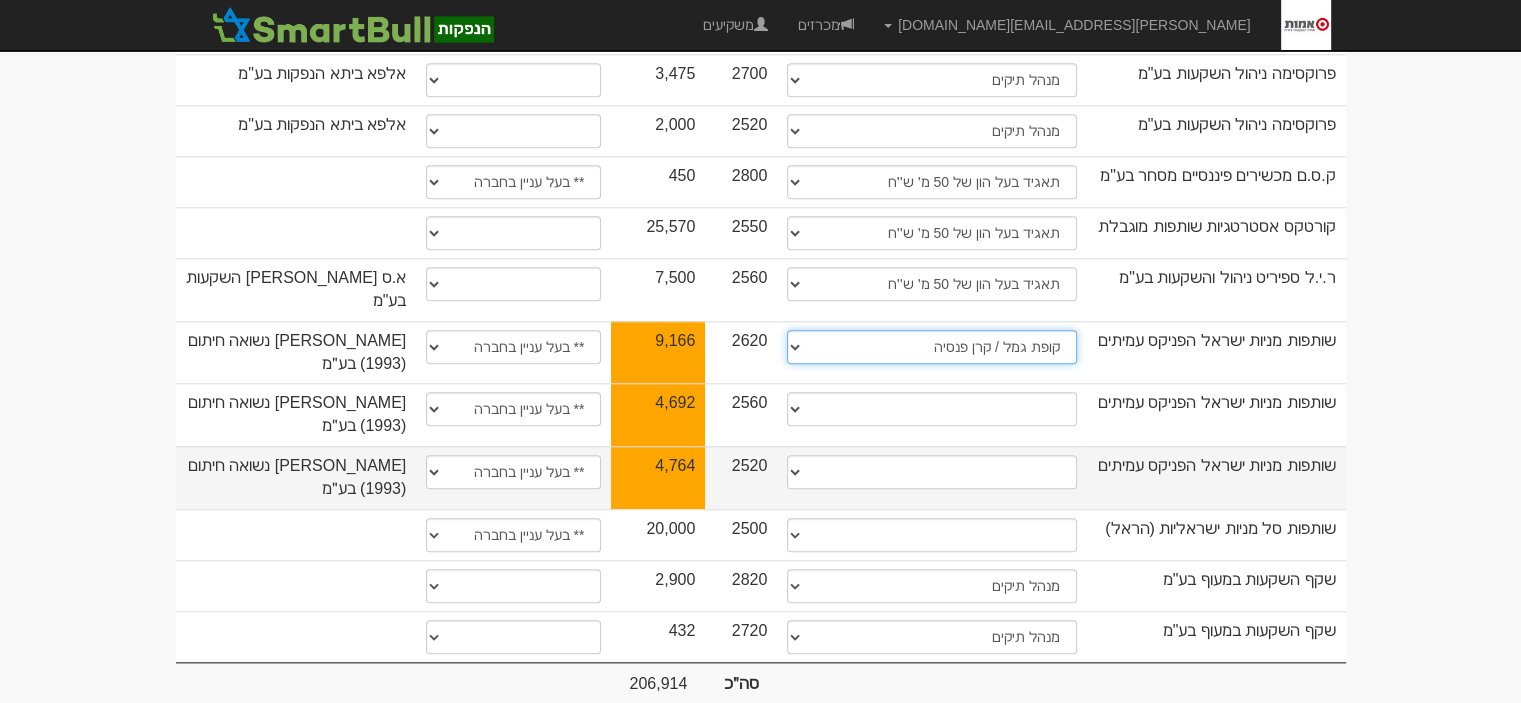 select on "קופת גמל / קרן פנסיה" 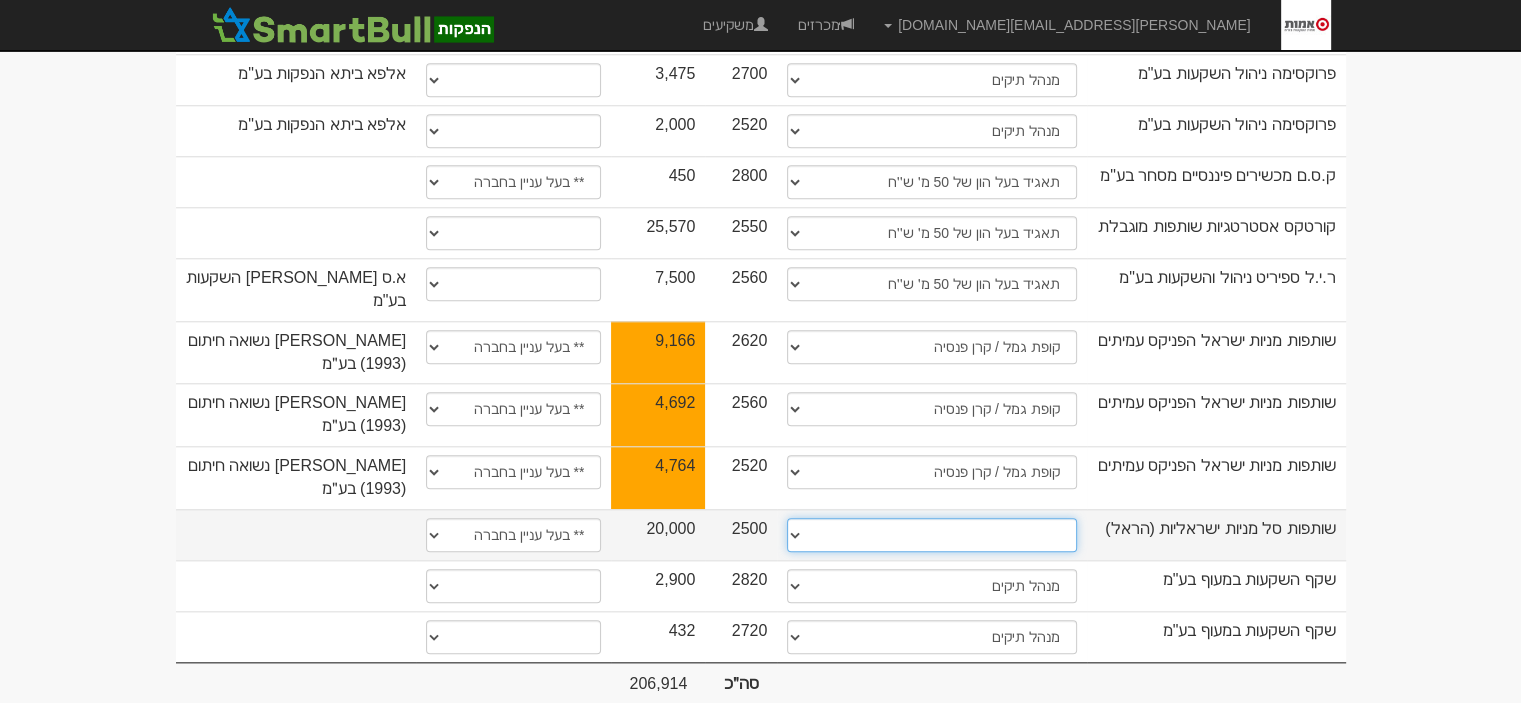 click on "תאגיד מסווג
חתם / מפיץ
חברת ביטוח
תאגיד בעל הון של 50 מ׳ ש׳׳ח
קופת גמל / קרן פנסיה
קרן נאמנות
מנהל תיקים
בנק
קרן סל
תאגיד הנמצא בבעלות מלאה של משקיע מסווג
קרן הון סיכון
חברה בעלת רישיון לשיווק השקעות
חבר בורסה" at bounding box center (931, 535) 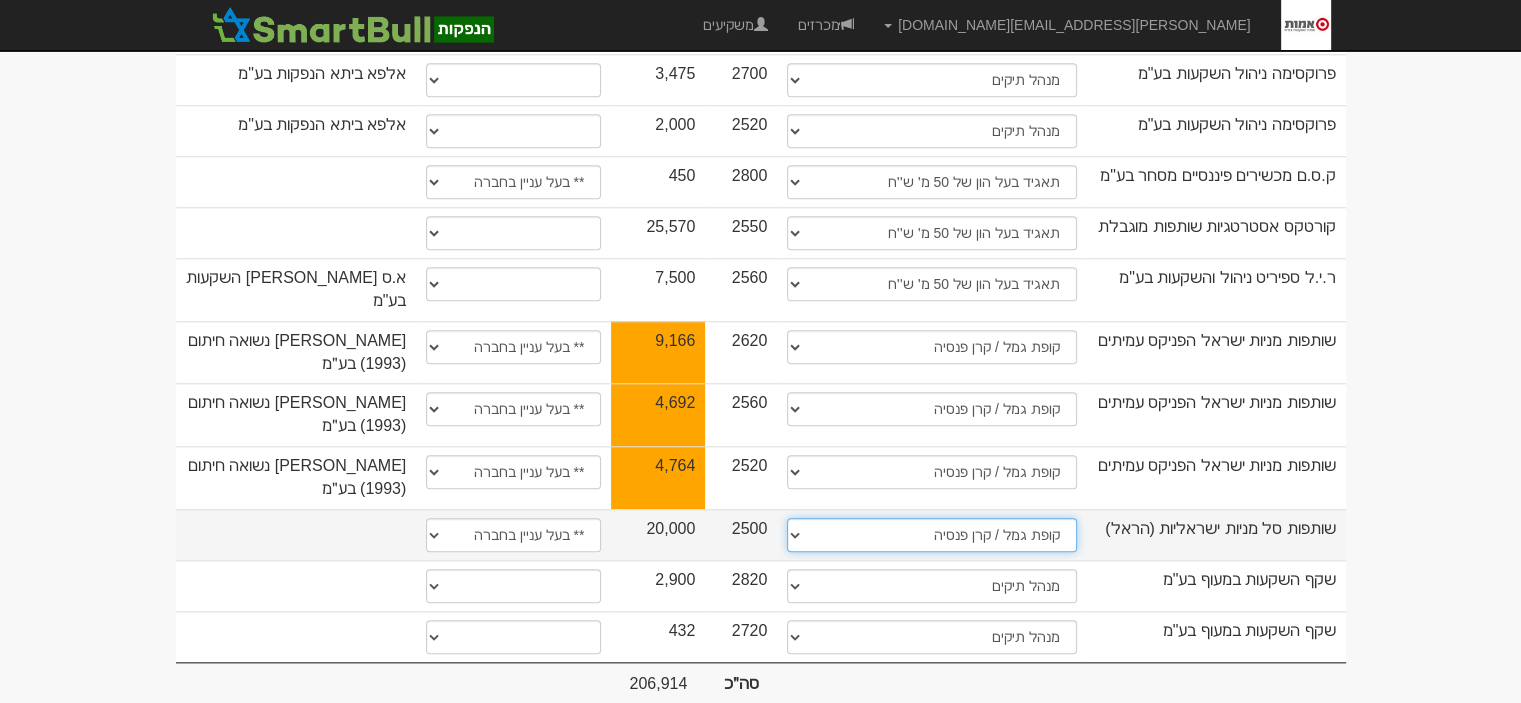 click on "תאגיד מסווג
חתם / מפיץ
חברת ביטוח
תאגיד בעל הון של 50 מ׳ ש׳׳ח
קופת גמל / קרן פנסיה
קרן נאמנות
מנהל תיקים
בנק
קרן סל
תאגיד הנמצא בבעלות מלאה של משקיע מסווג
קרן הון סיכון
חברה בעלת רישיון לשיווק השקעות
חבר בורסה" at bounding box center (931, 535) 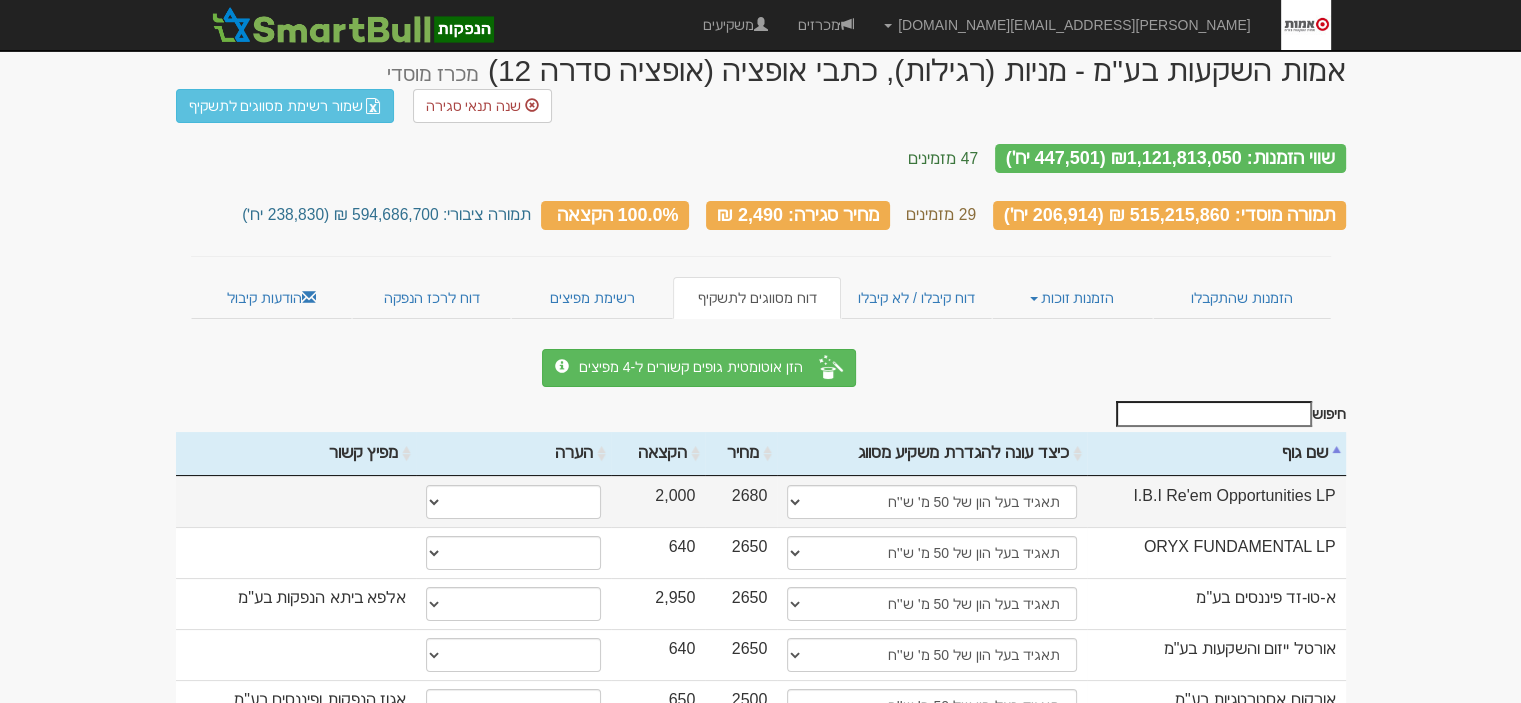 scroll, scrollTop: 0, scrollLeft: 0, axis: both 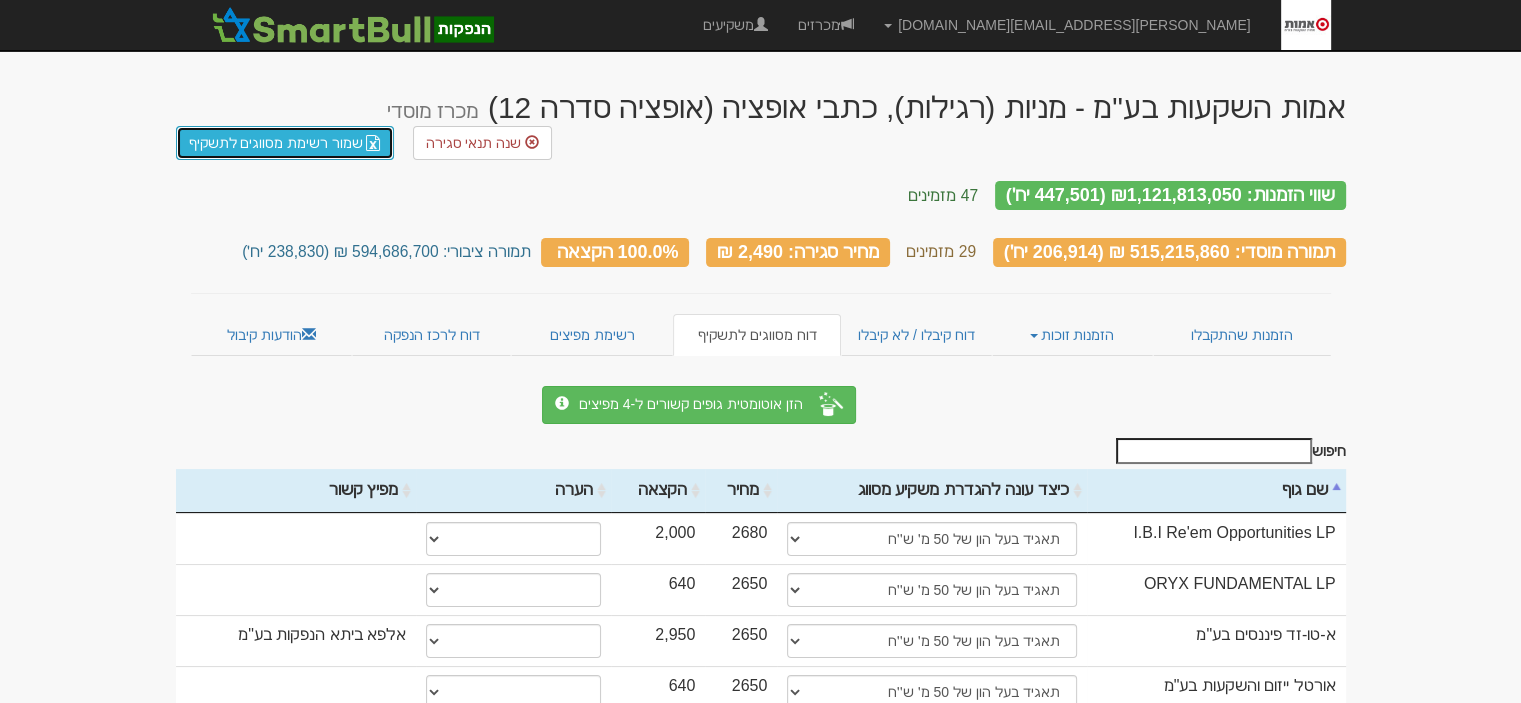 click on "שמור
רשימת מסווגים לתשקיף" at bounding box center [285, 143] 